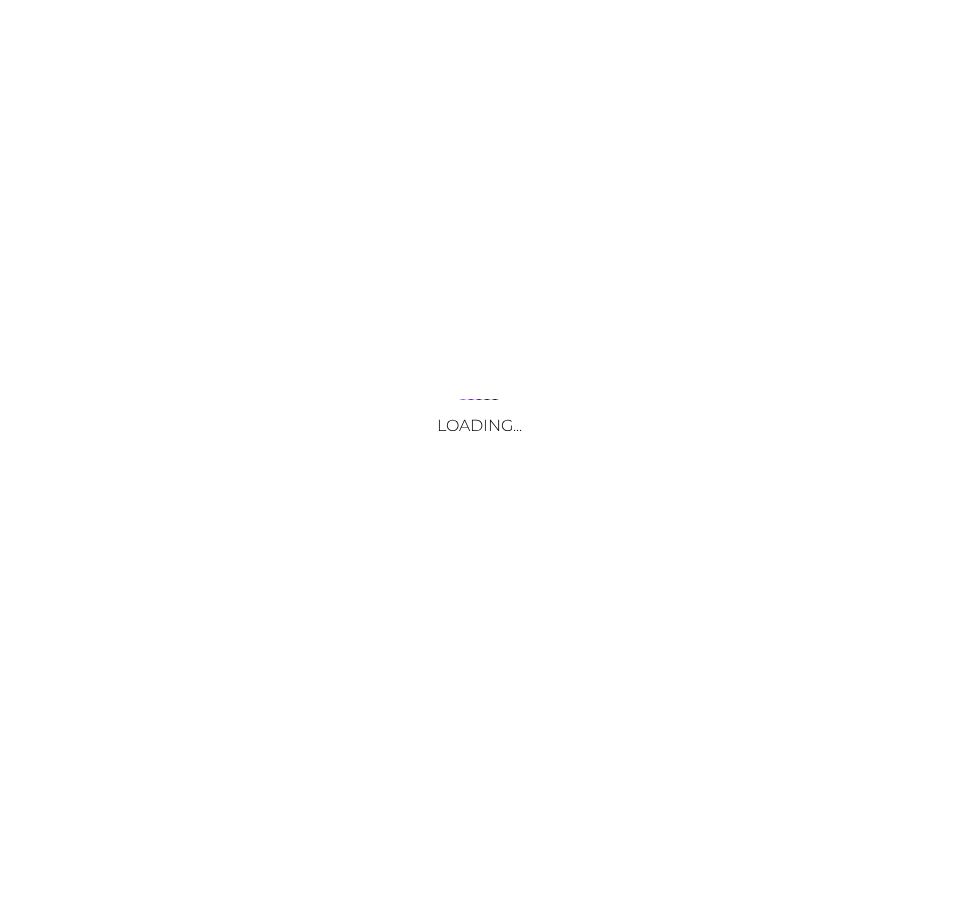 scroll, scrollTop: 0, scrollLeft: 0, axis: both 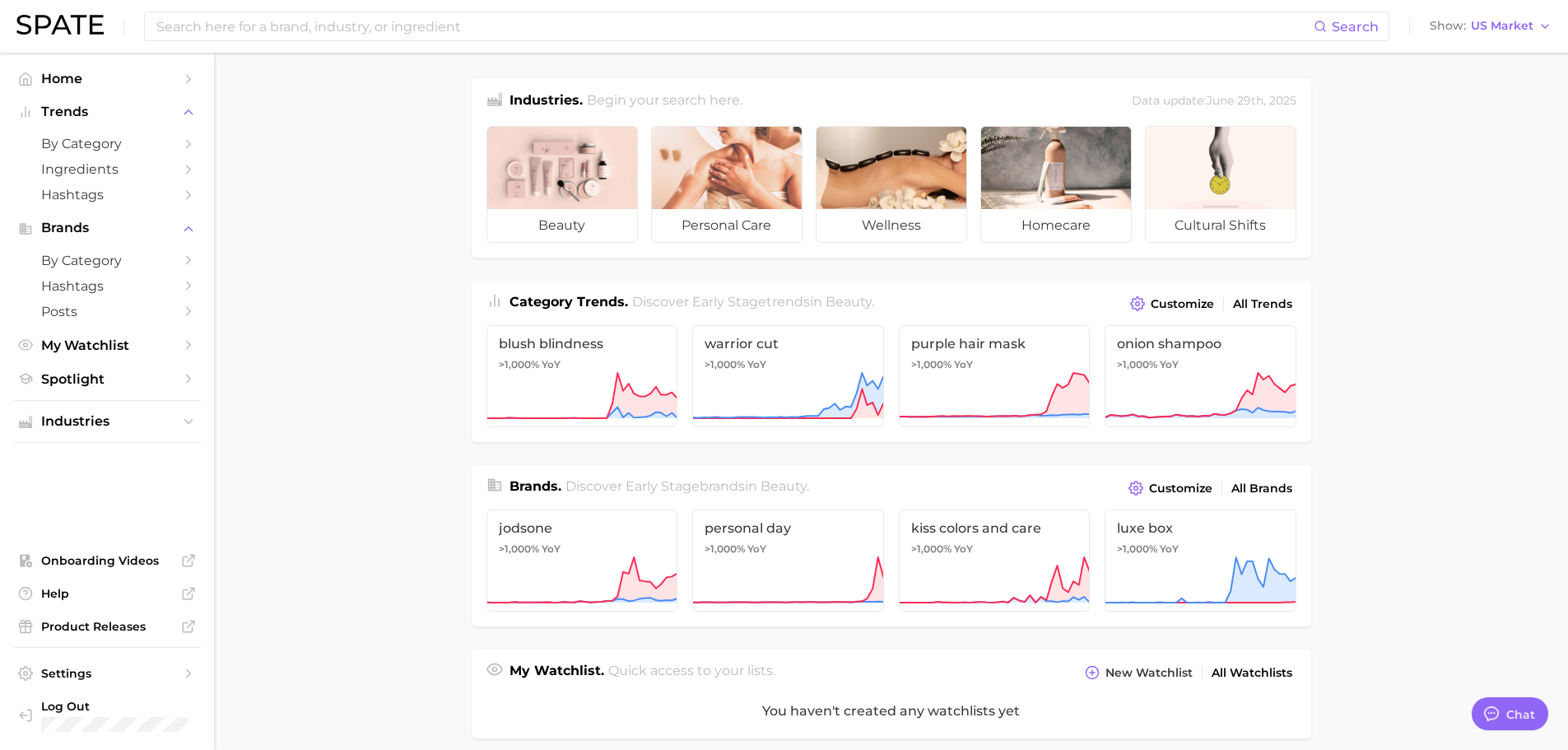 type on "x" 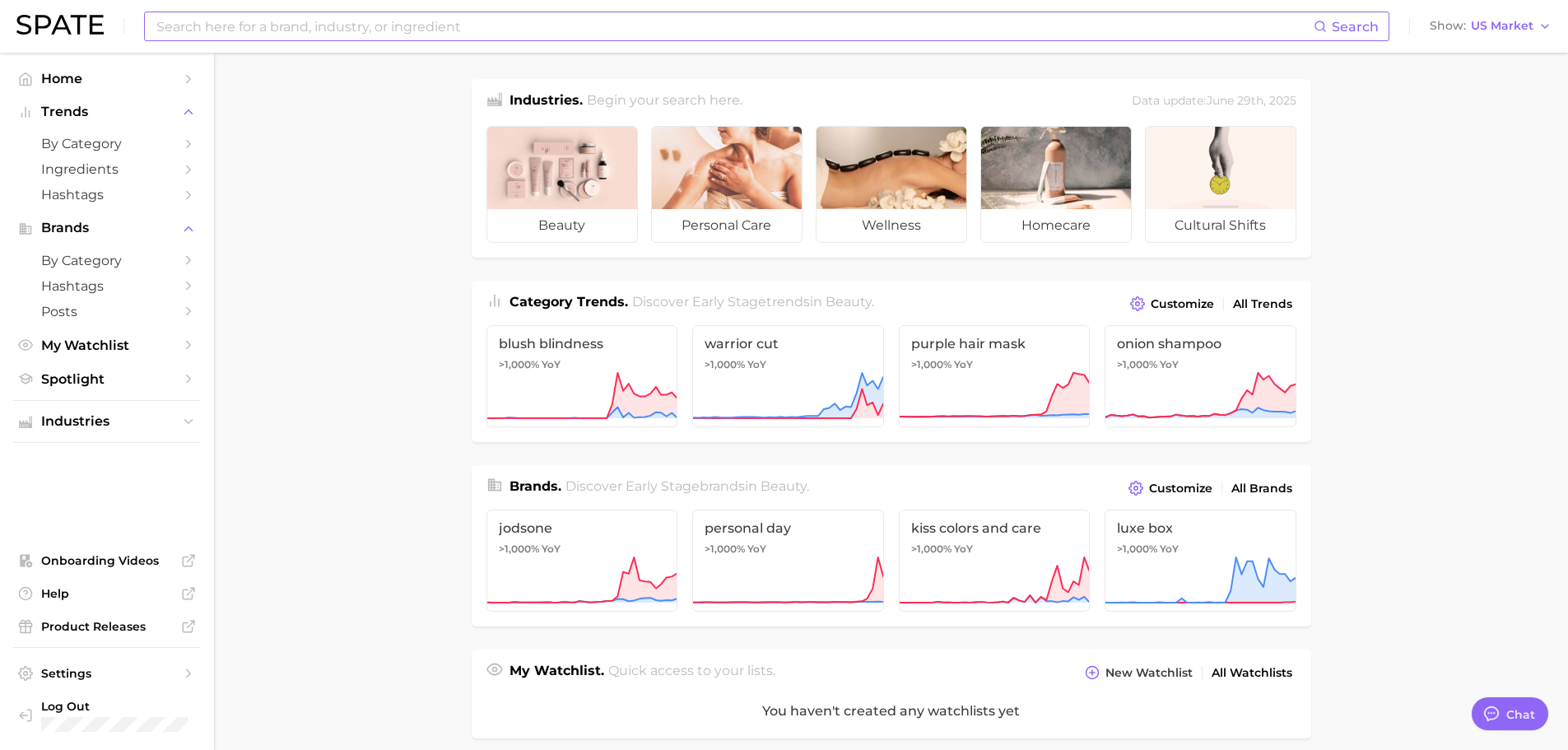 click at bounding box center [734, 26] 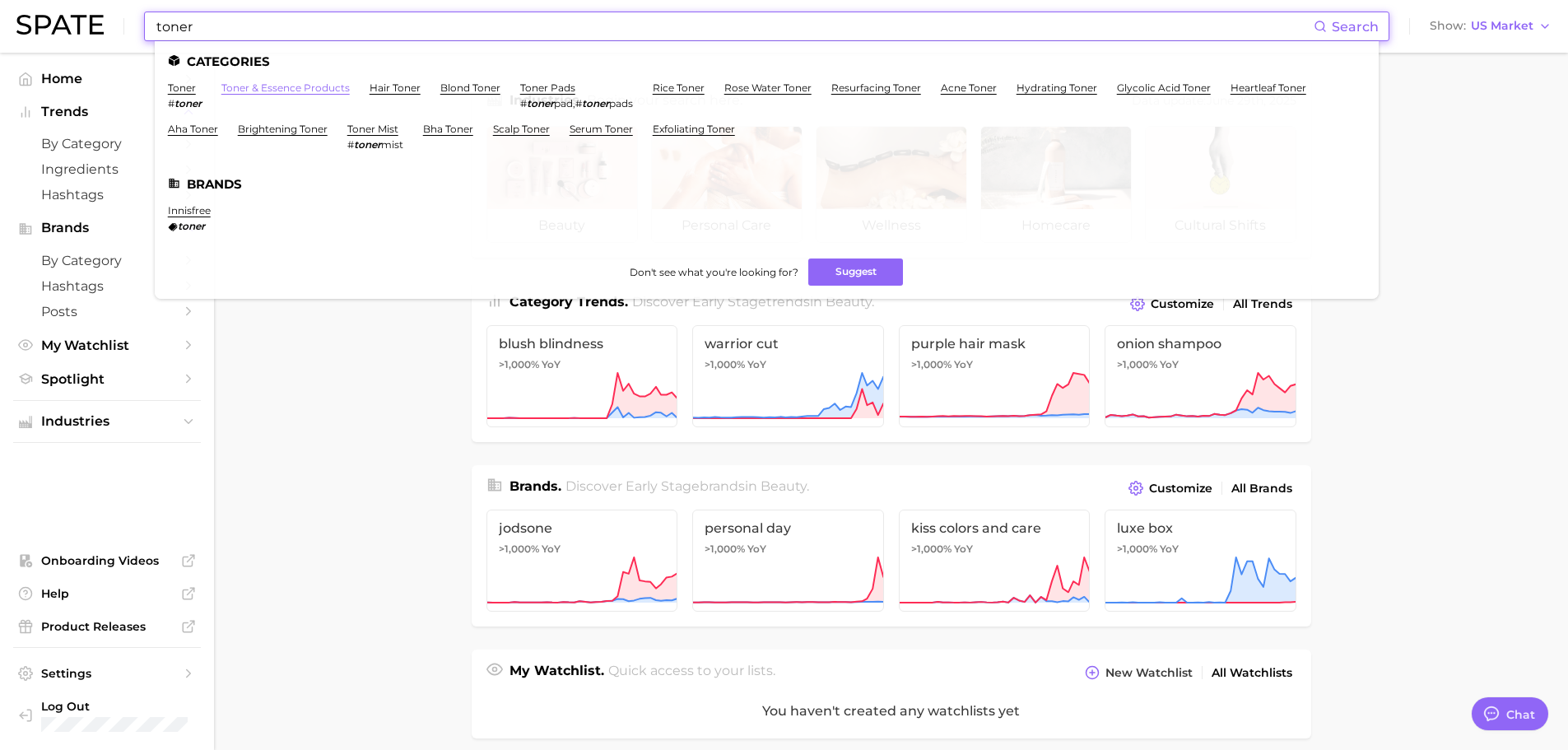 type on "toner" 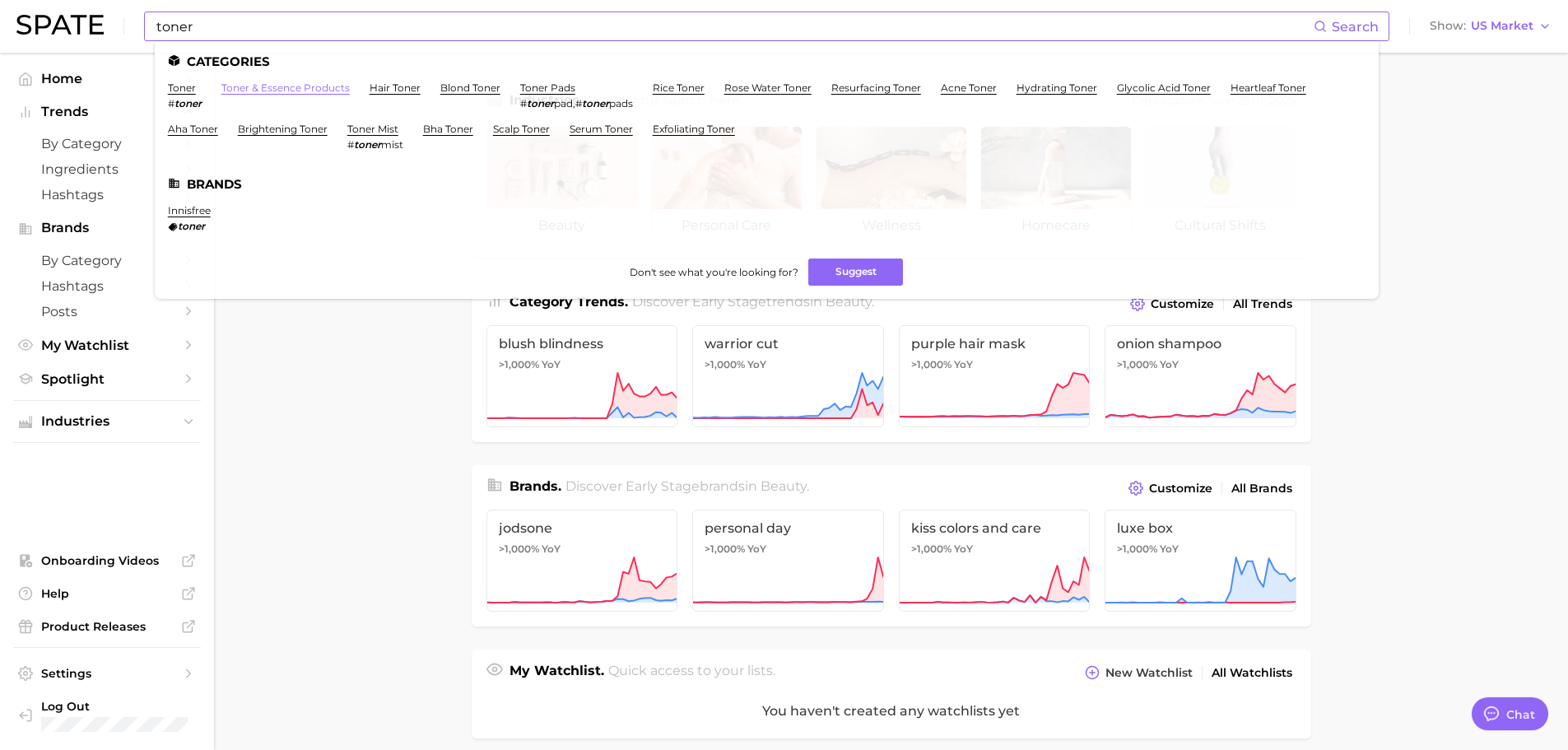 click on "toner & essence products" at bounding box center [286, 87] 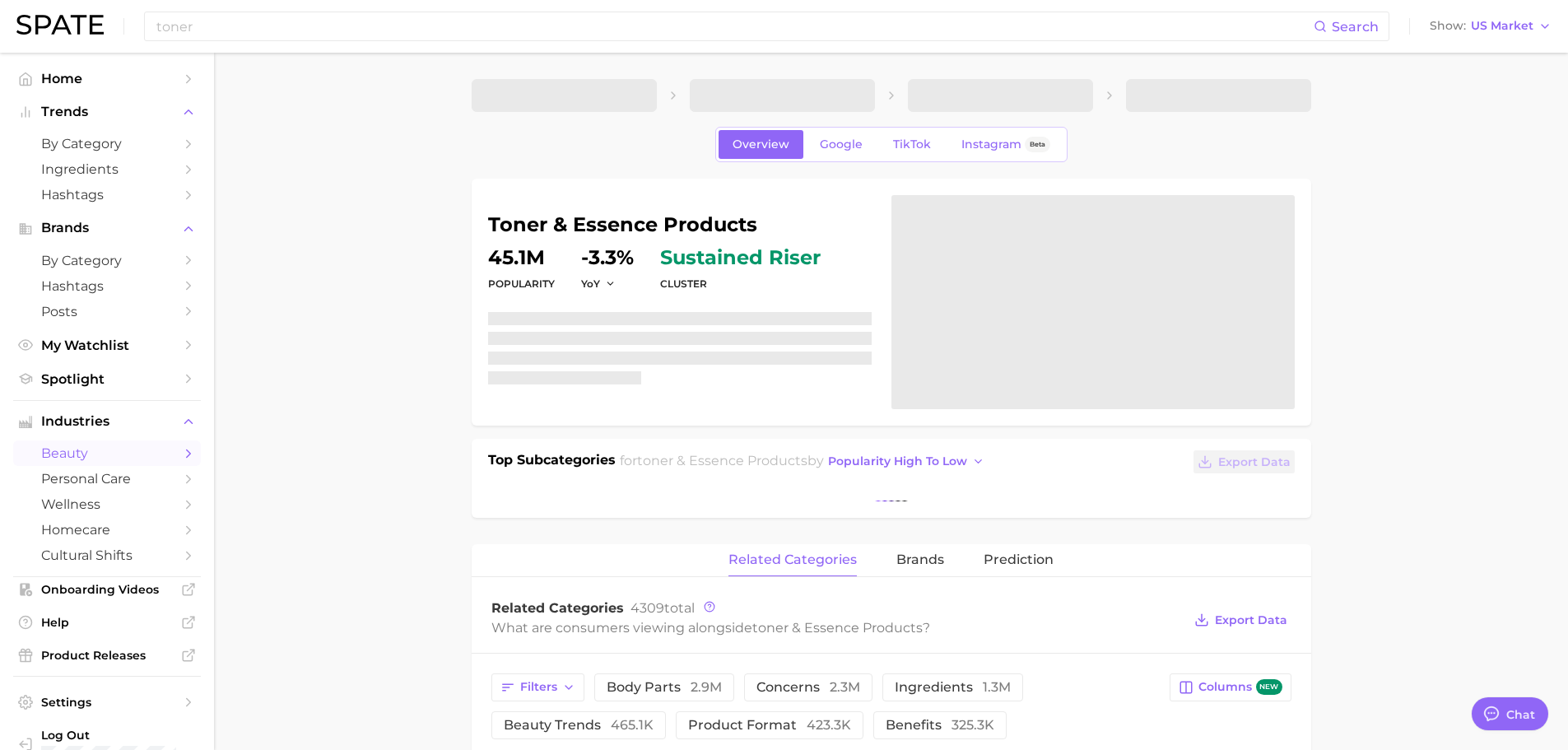 type on "x" 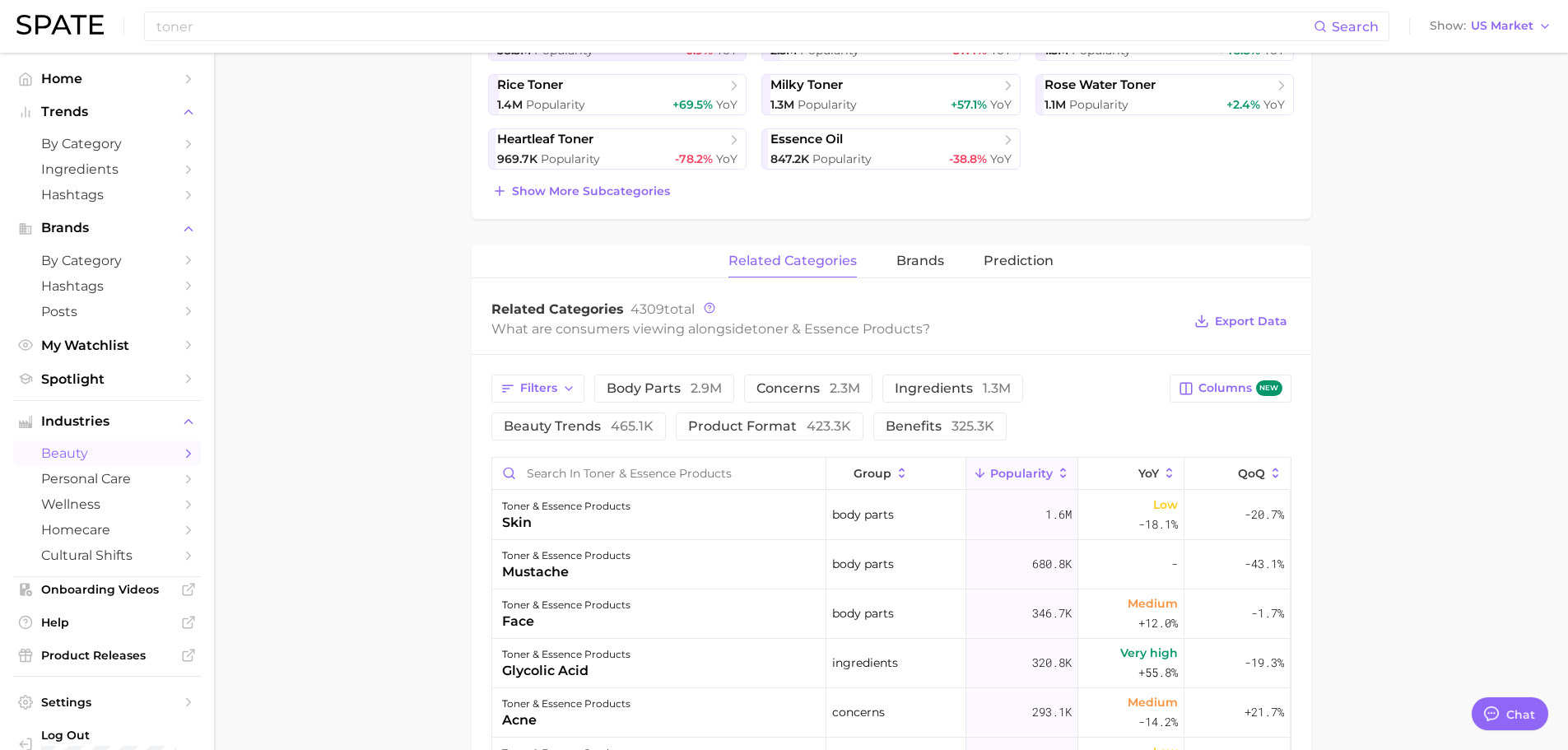 scroll, scrollTop: 494, scrollLeft: 0, axis: vertical 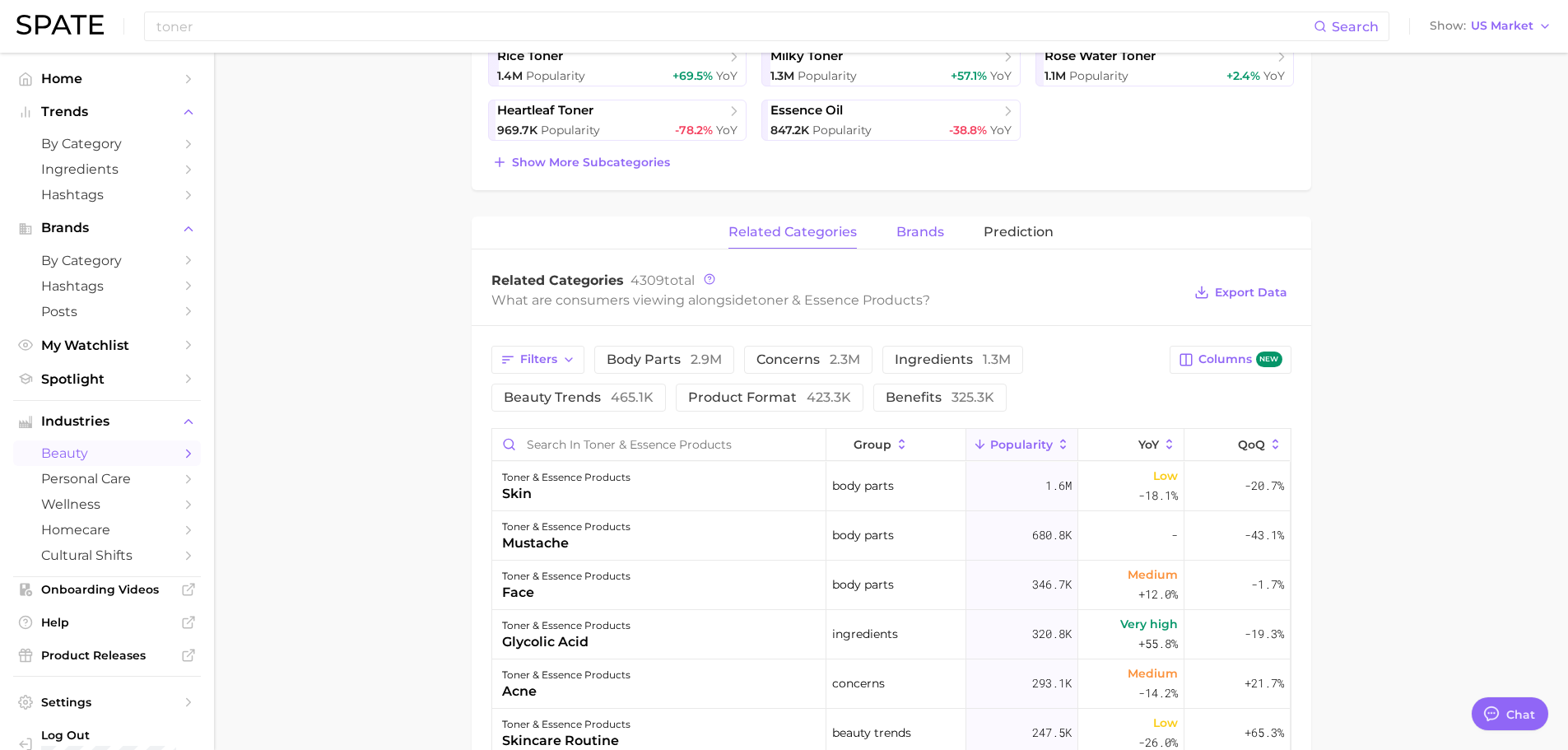 click on "brands" at bounding box center [920, 232] 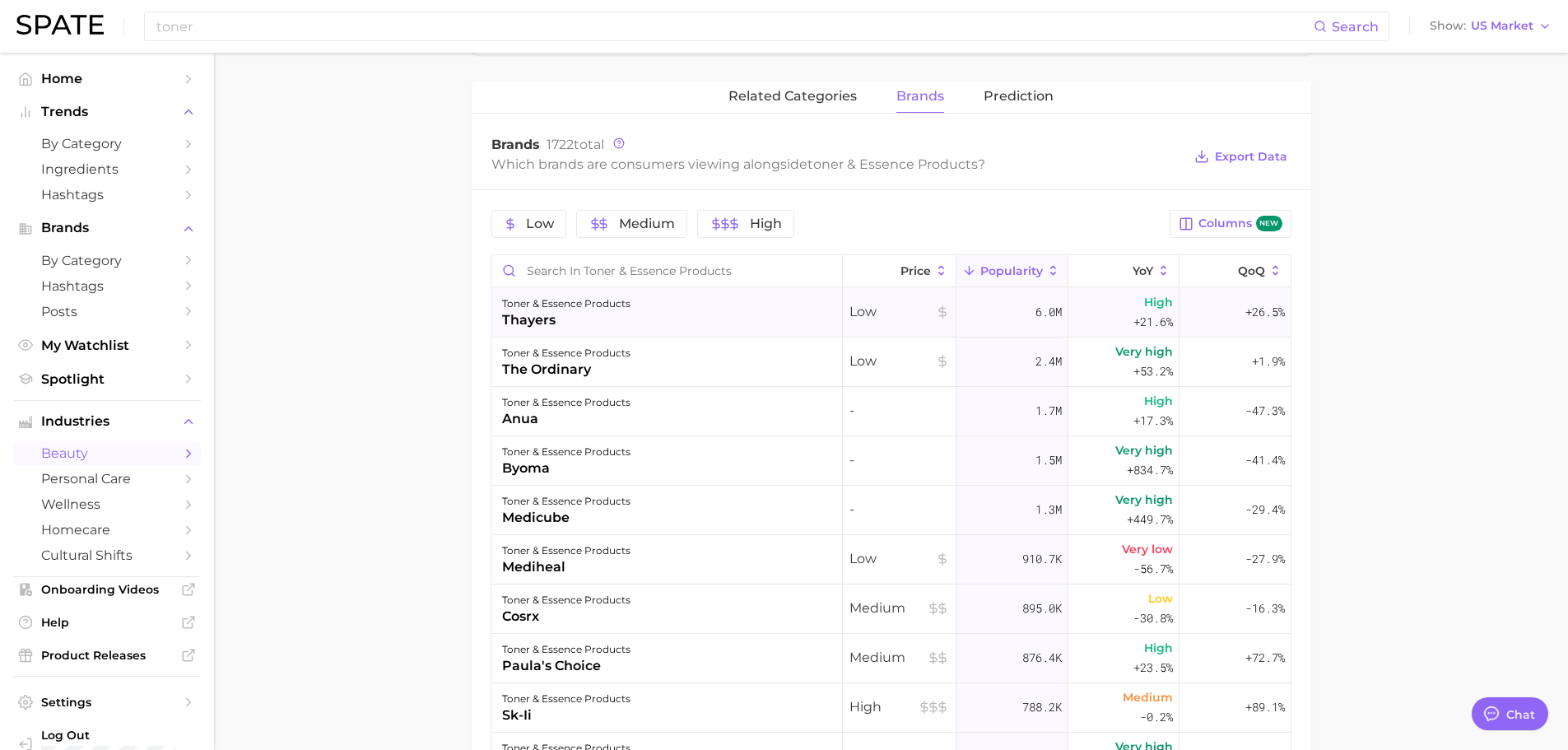scroll, scrollTop: 659, scrollLeft: 0, axis: vertical 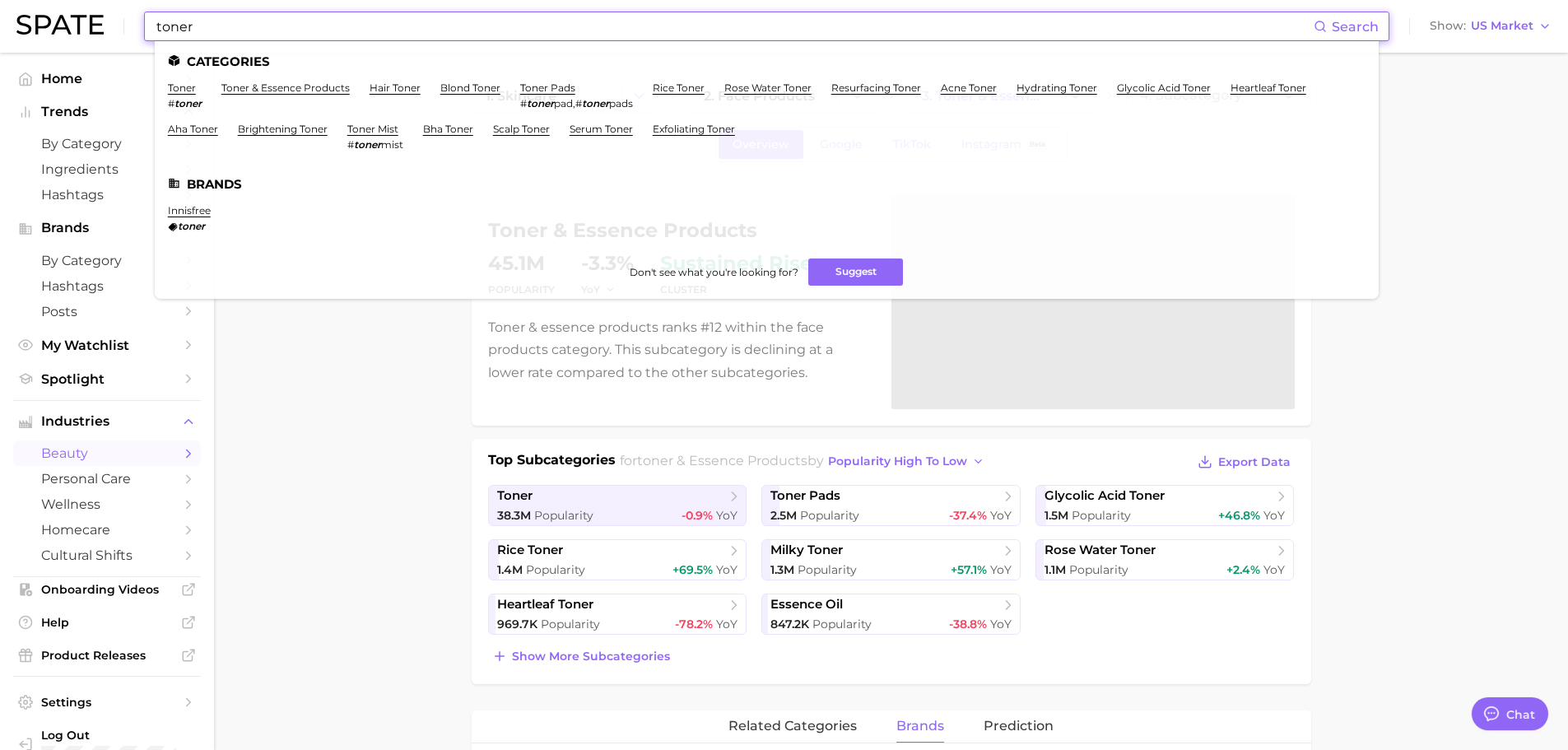 drag, startPoint x: 322, startPoint y: 24, endPoint x: 26, endPoint y: 30, distance: 296.0608 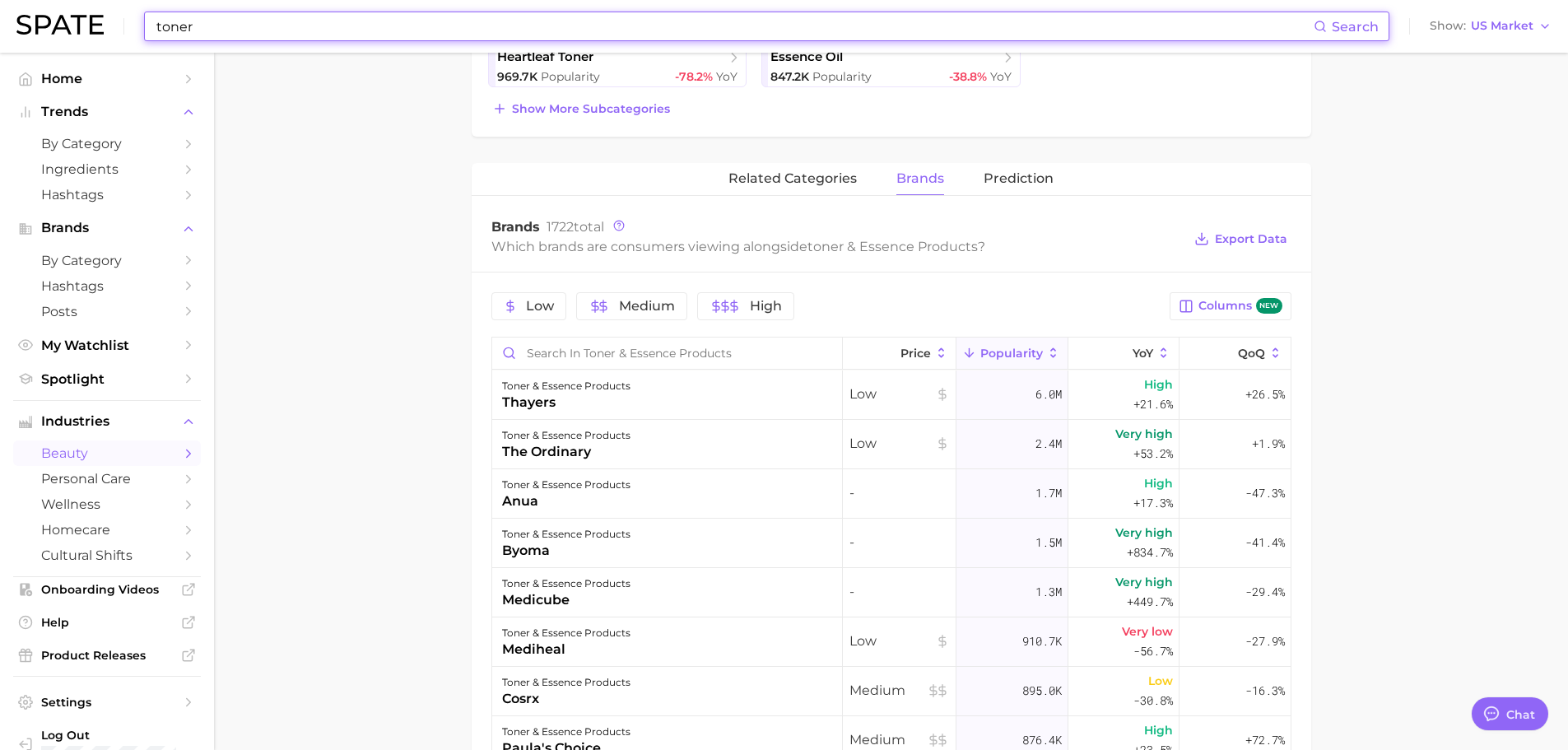 scroll, scrollTop: 576, scrollLeft: 0, axis: vertical 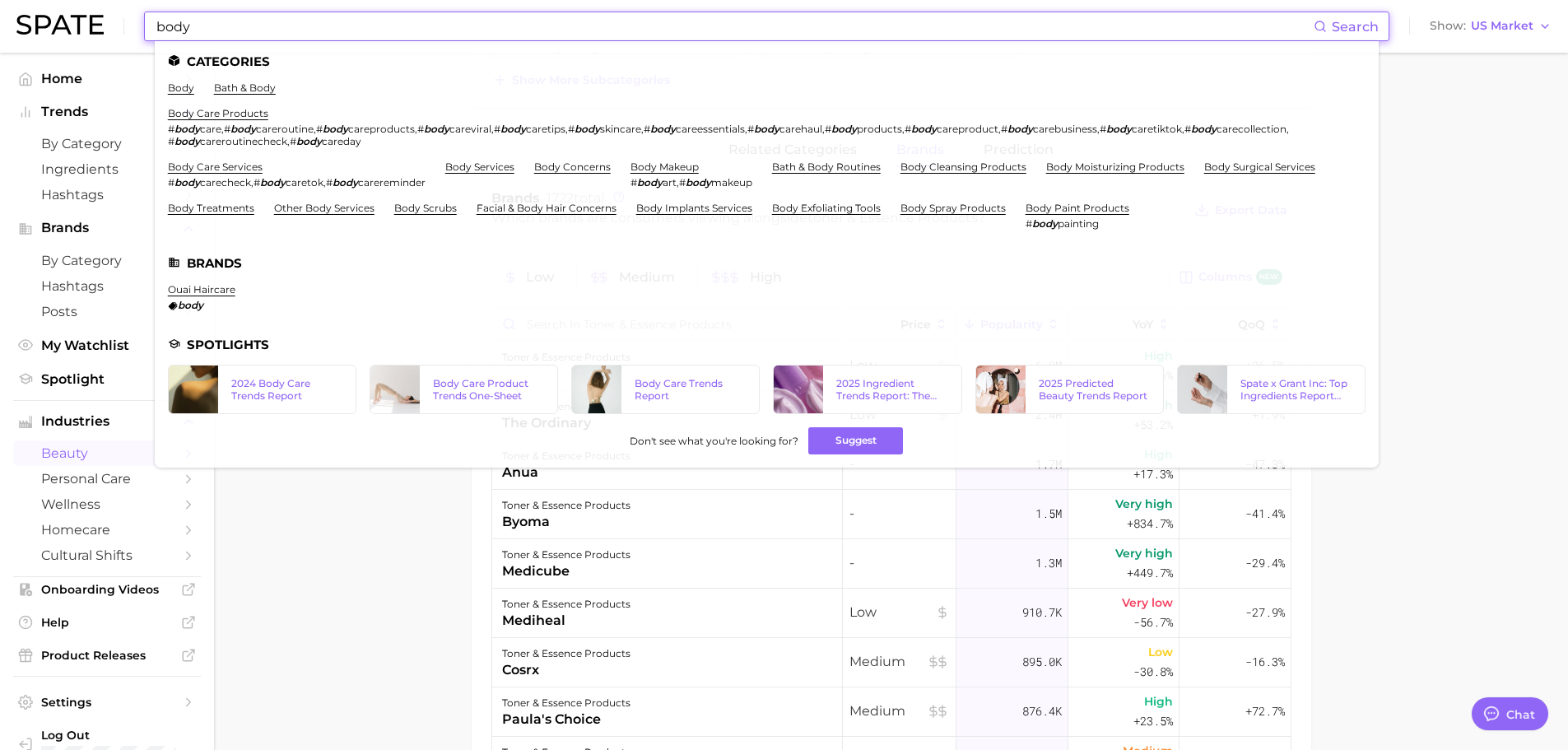 type on "body" 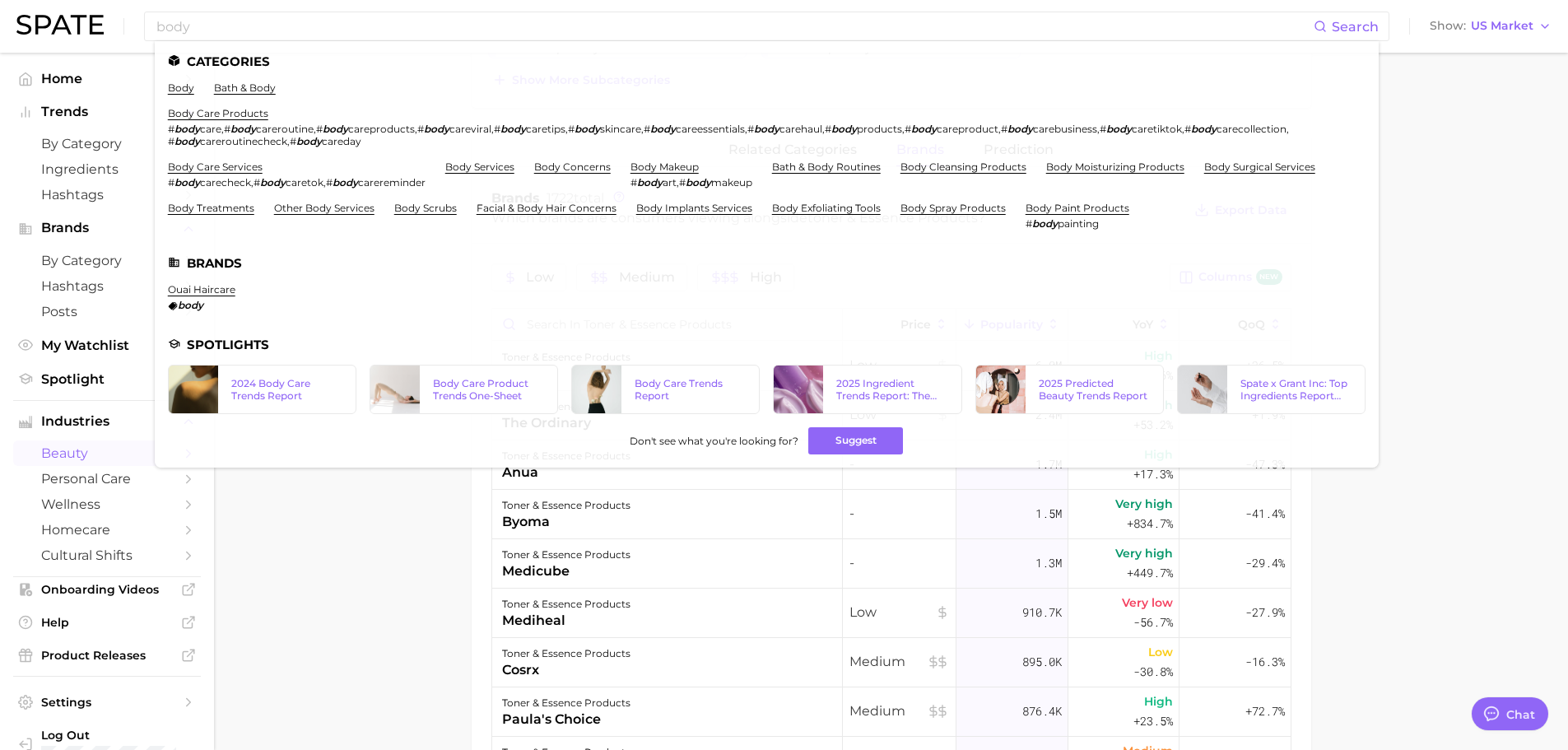 drag, startPoint x: 317, startPoint y: 576, endPoint x: 188, endPoint y: 314, distance: 292.036 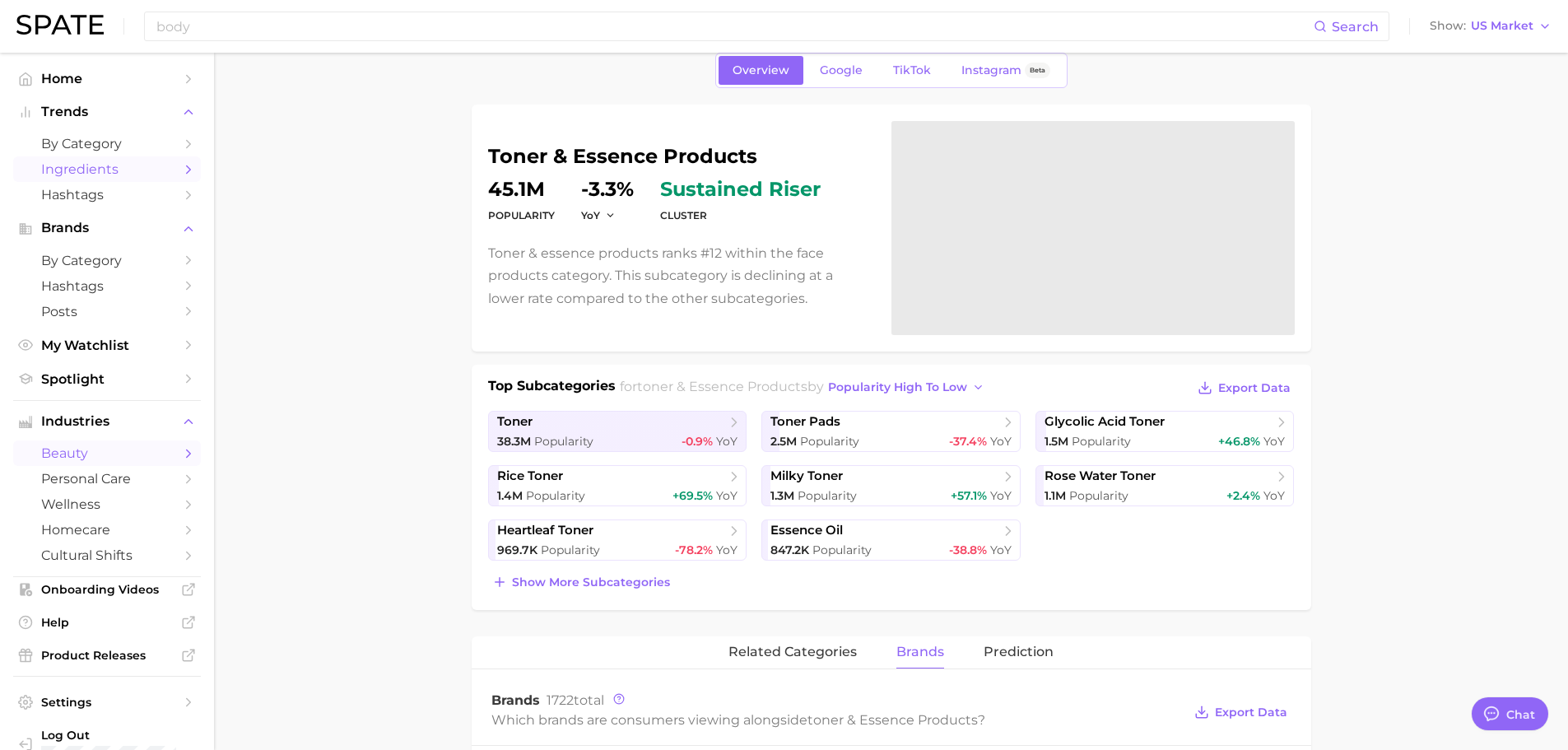 scroll, scrollTop: 0, scrollLeft: 0, axis: both 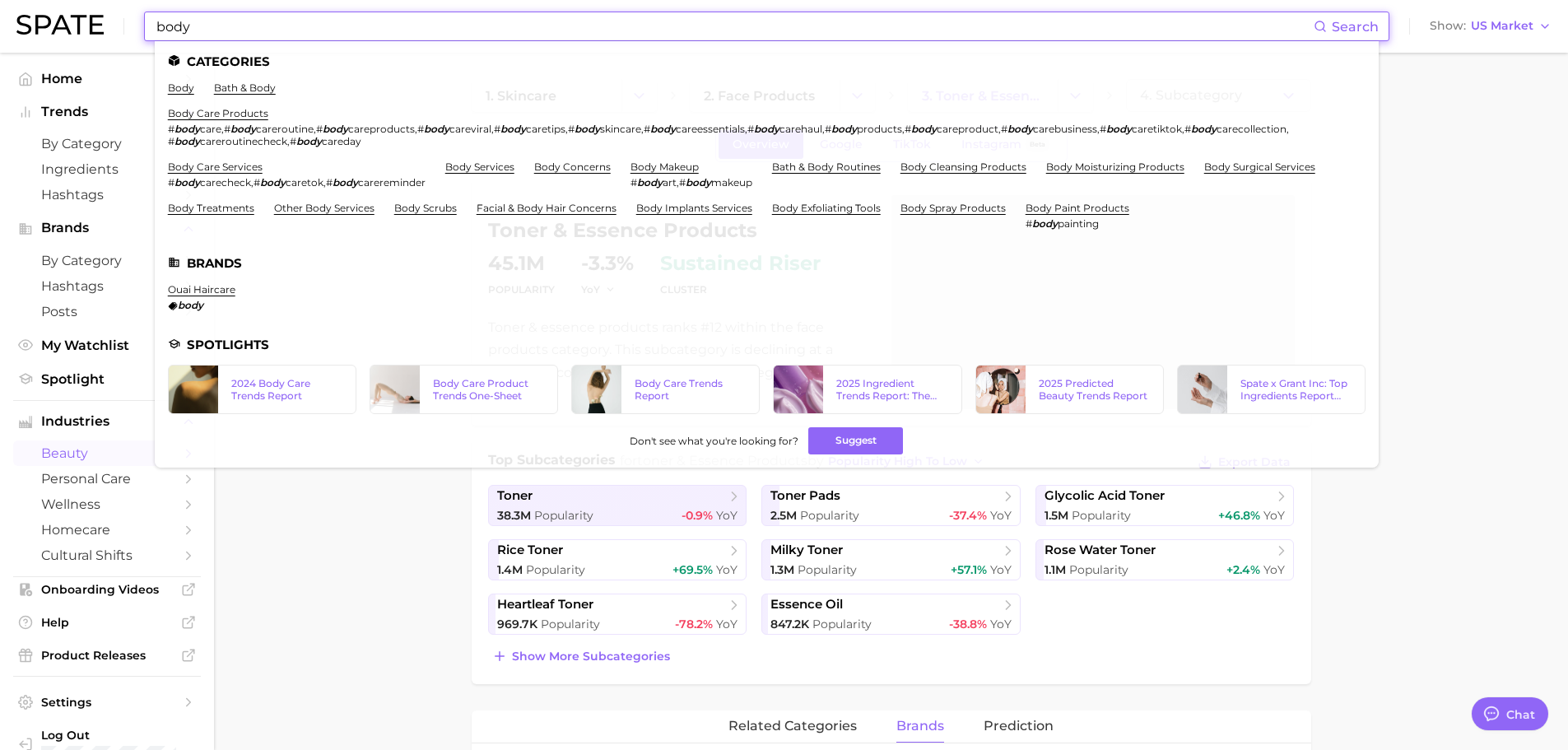 click on "body" at bounding box center [734, 26] 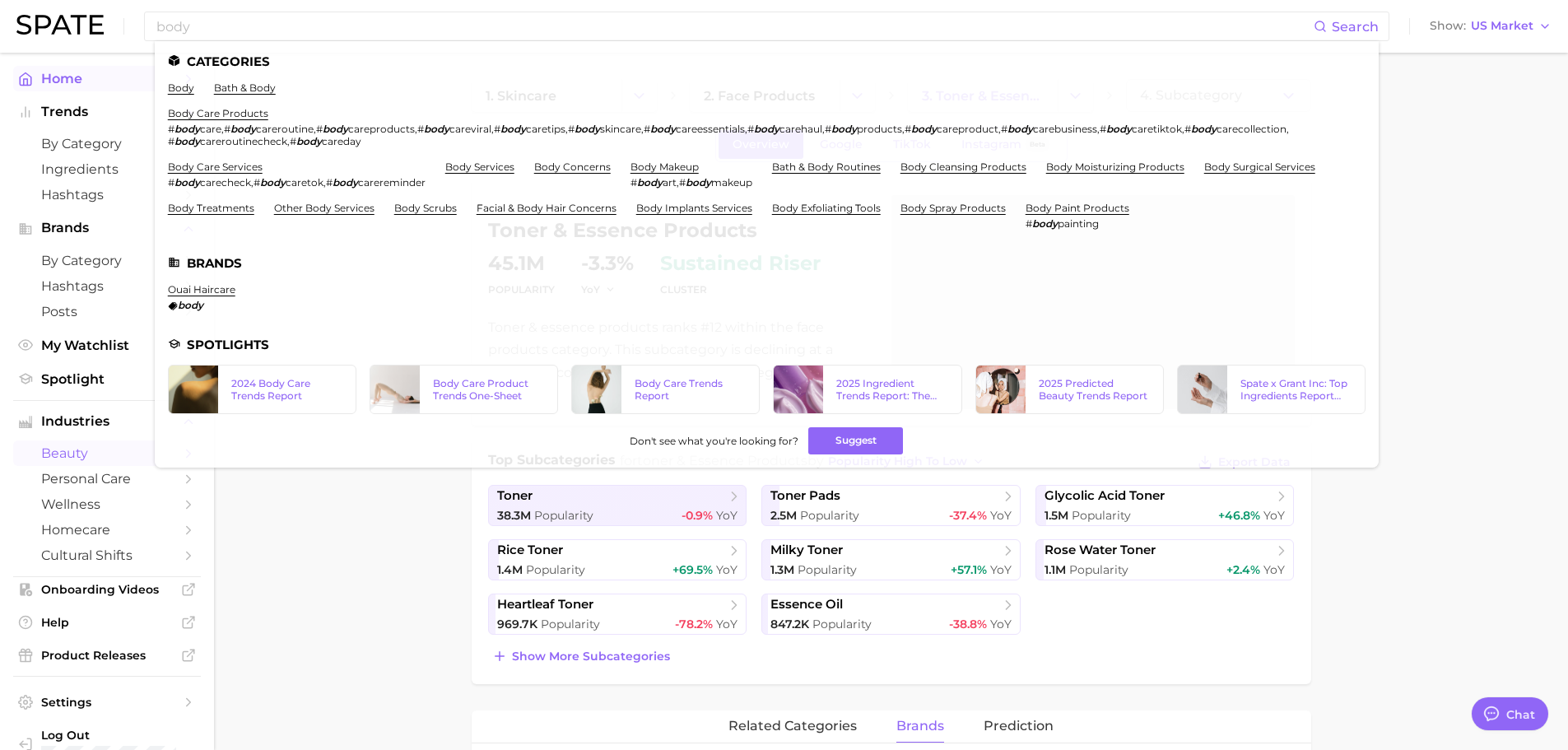 click on "Home" at bounding box center [107, 78] 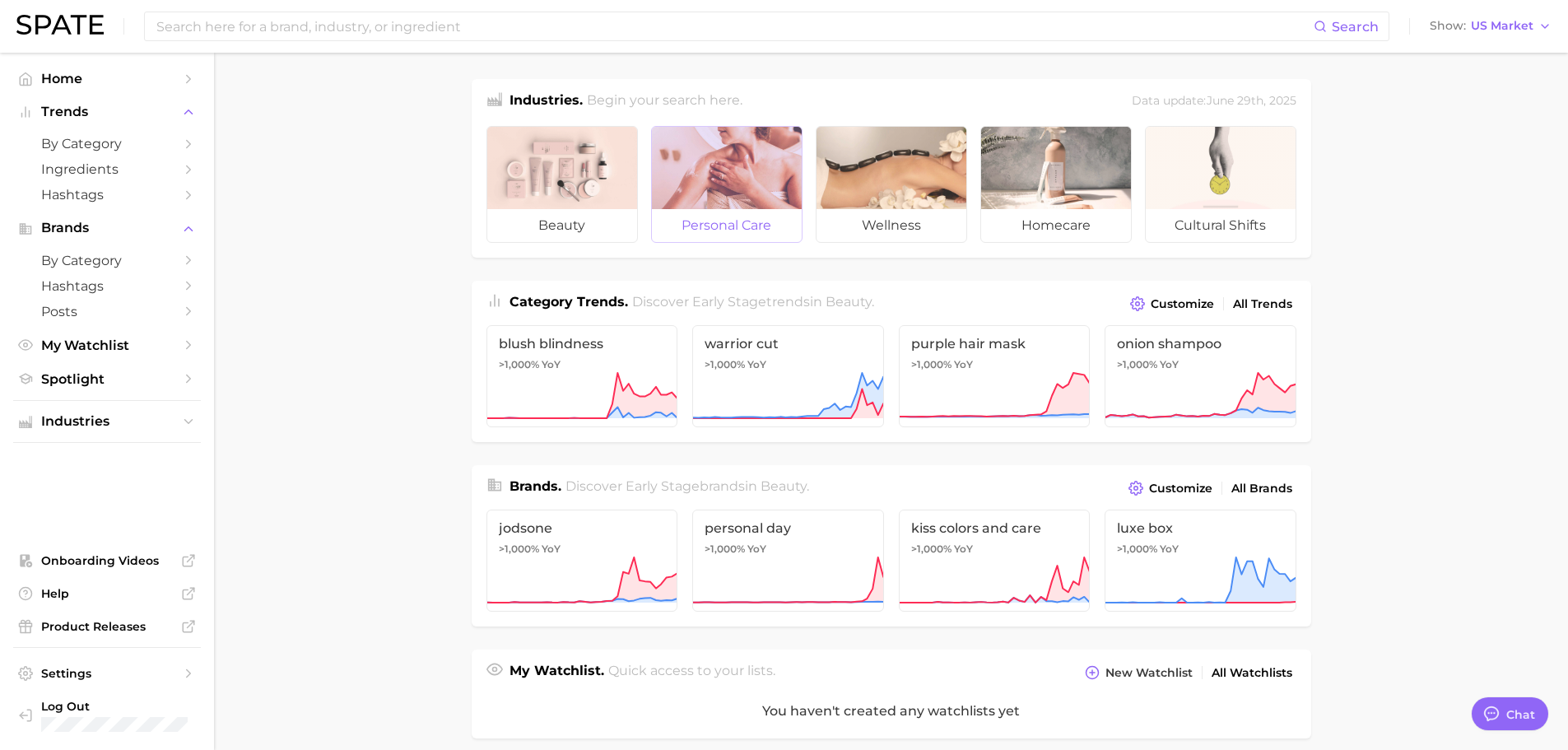click at bounding box center [727, 168] 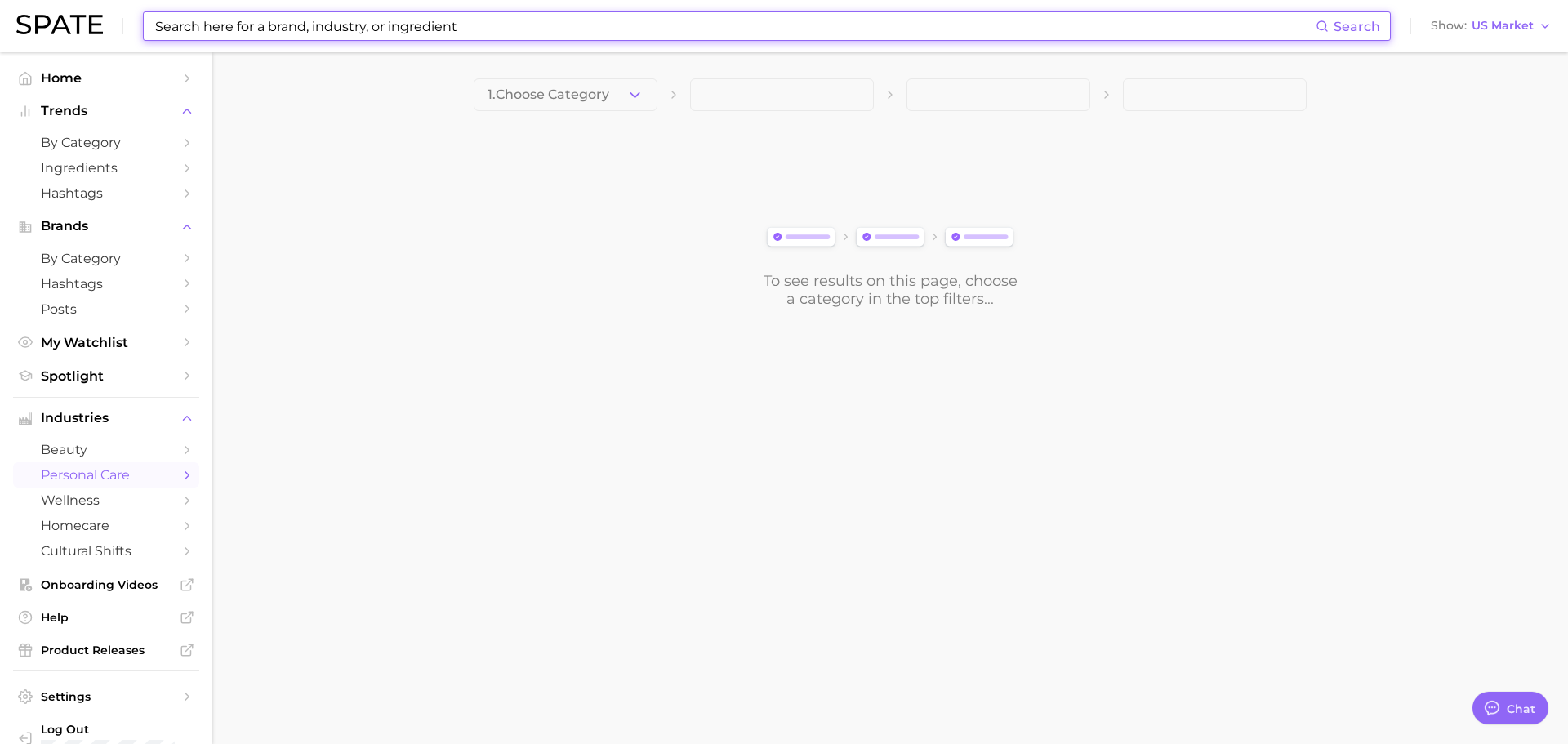 click at bounding box center (734, 26) 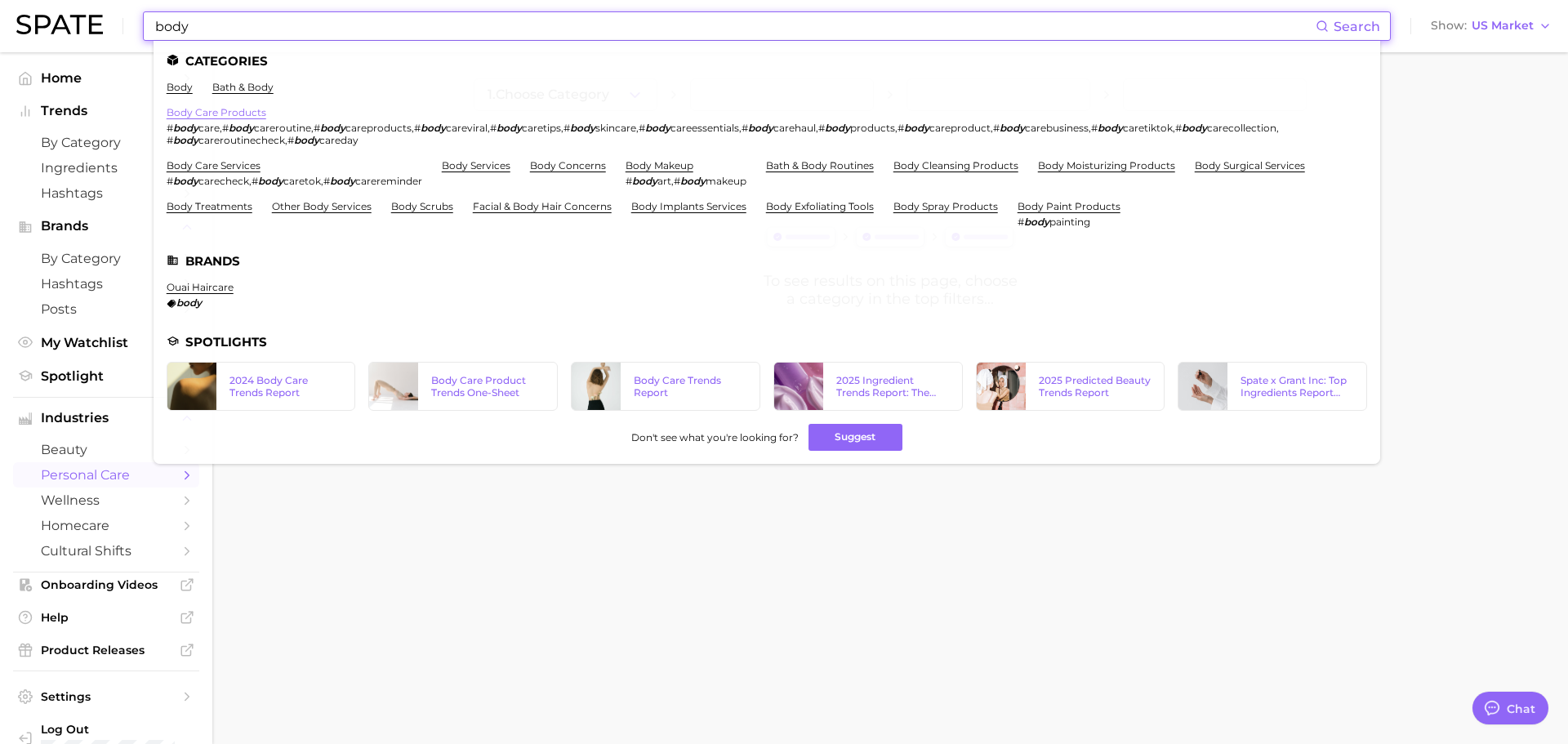 type on "body" 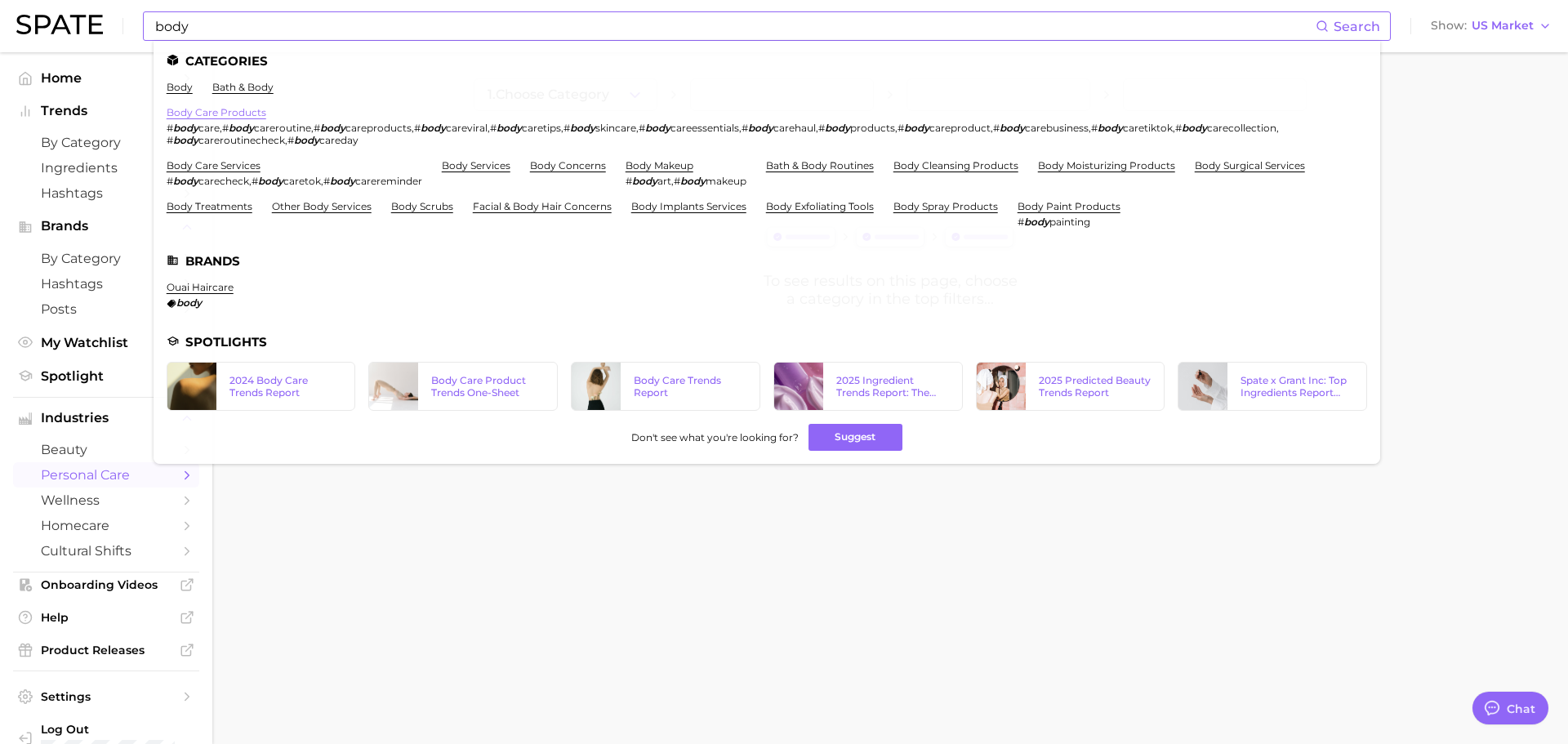 click on "body care products" at bounding box center [216, 112] 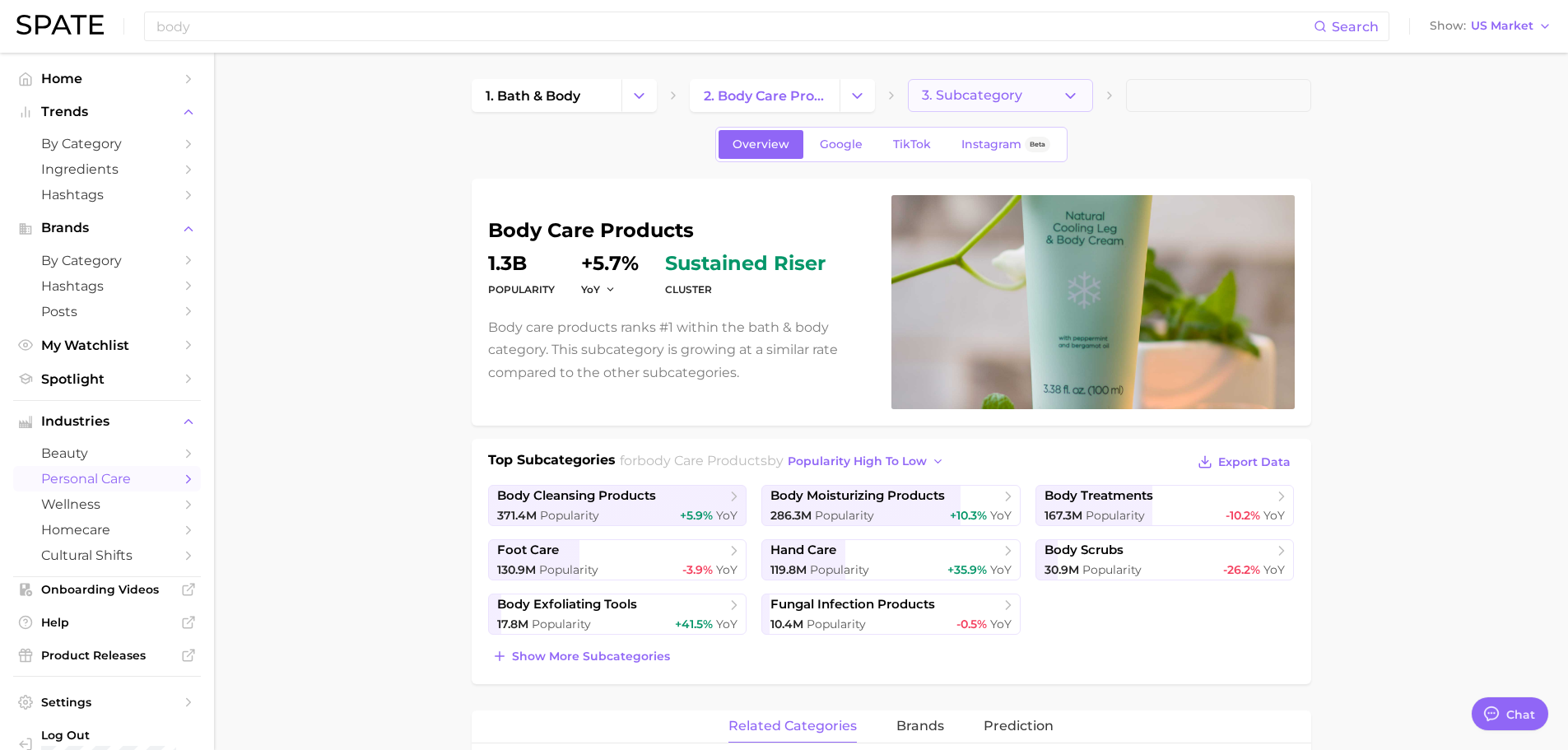 click 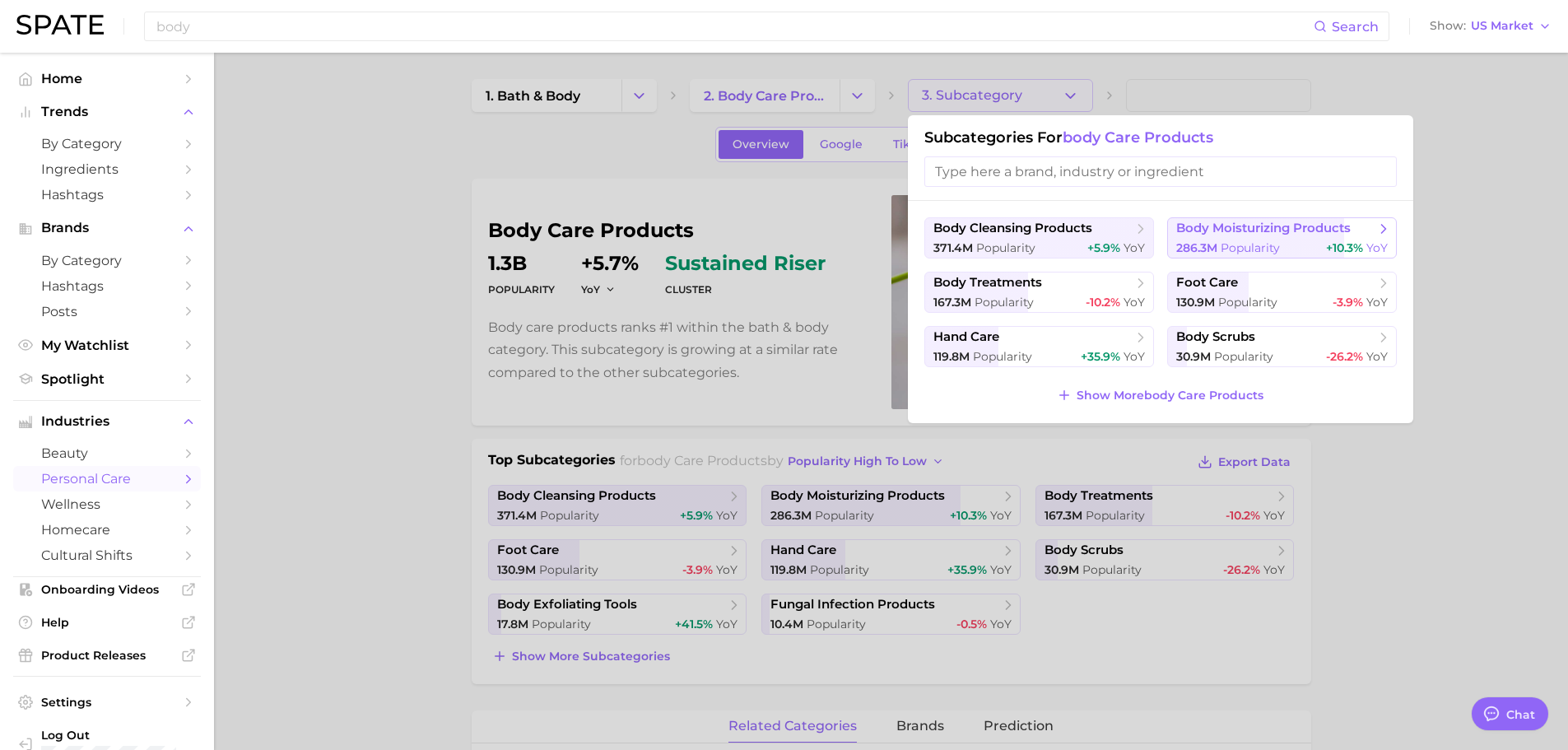 click on "body moisturizing products 286.3m Popularity +10.3% YoY" at bounding box center [1282, 238] 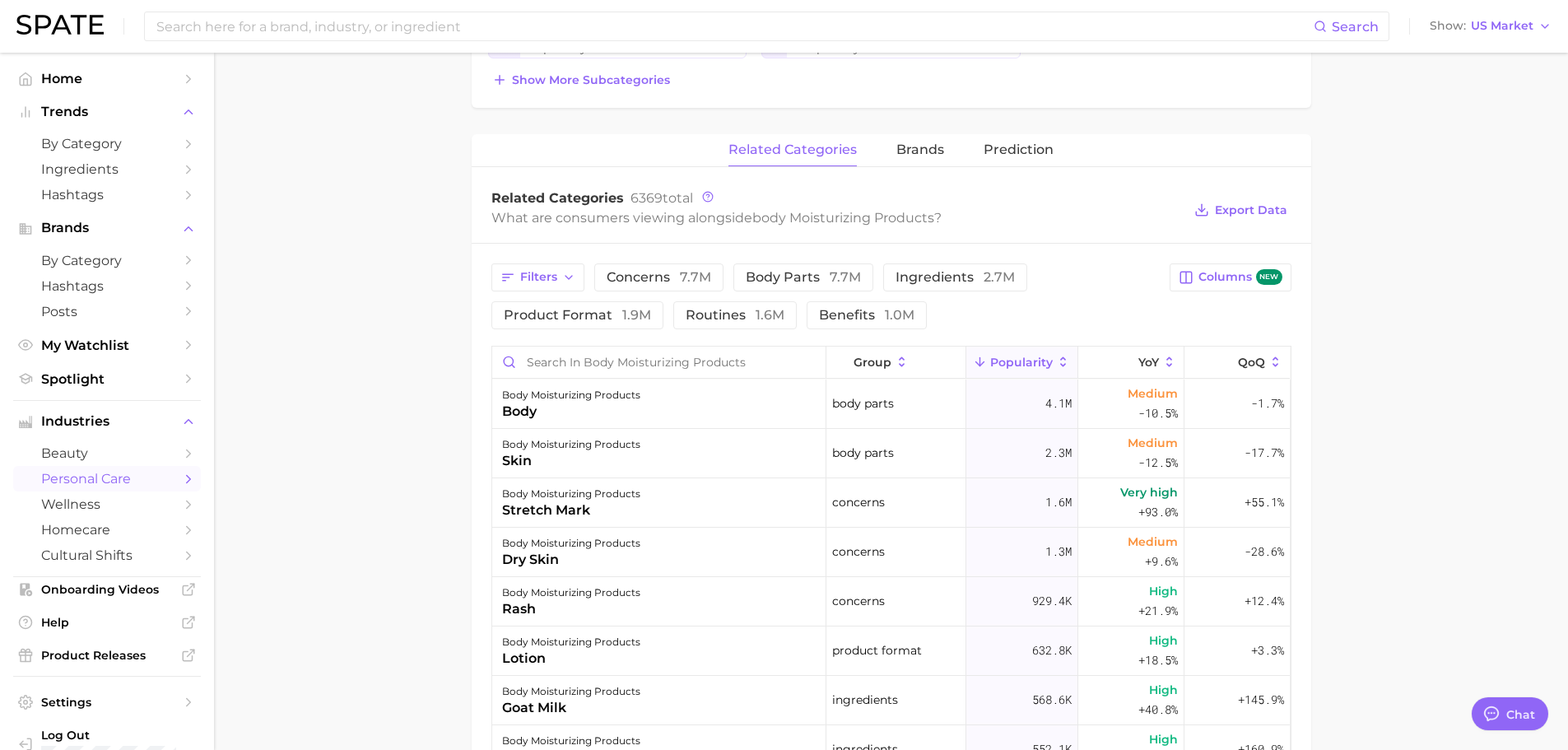 scroll, scrollTop: 659, scrollLeft: 0, axis: vertical 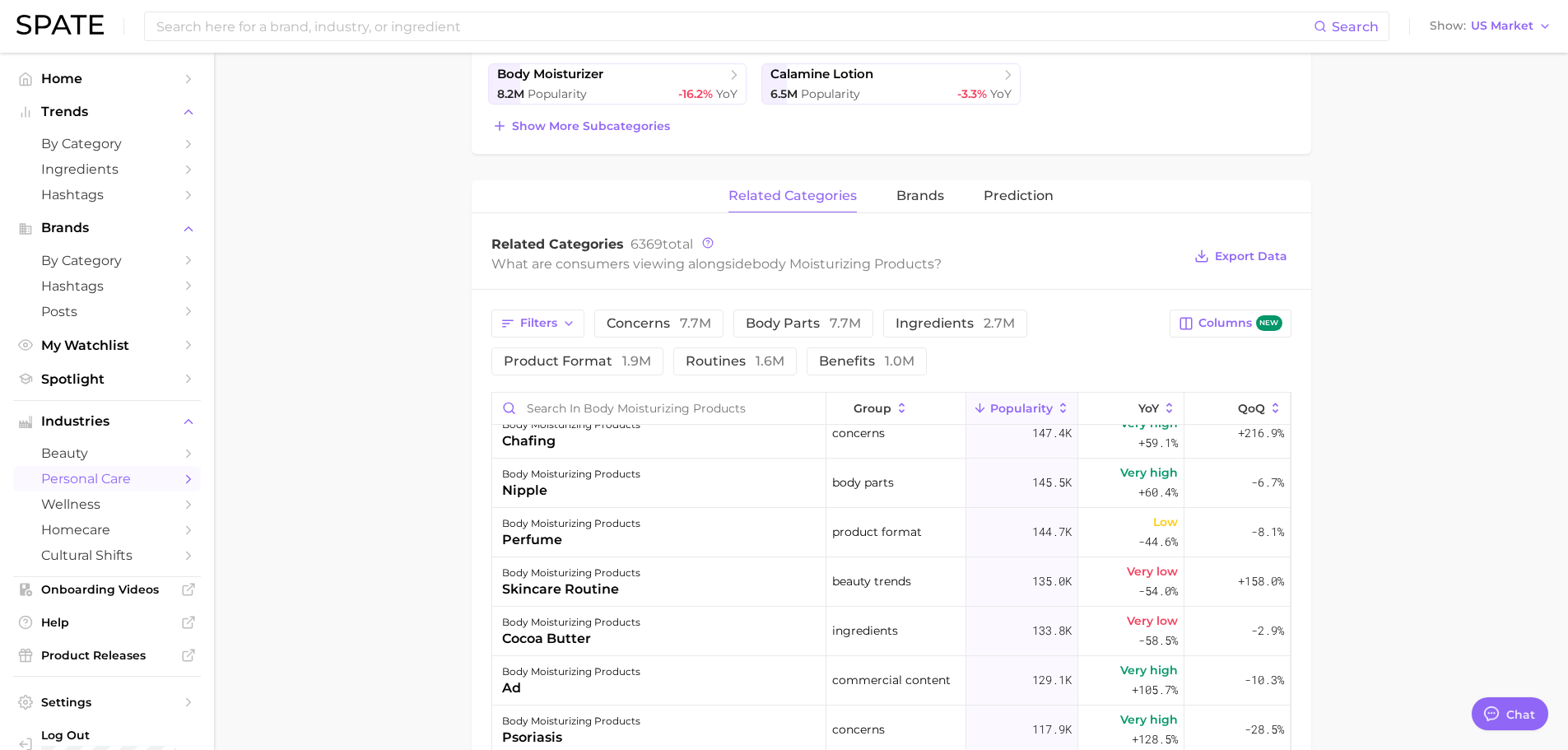 click on "Filters concerns 7.7m body parts 7.7m ingredients 2.7m product format 1.9m routines 1.6m benefits 1.0m Columns new group Popularity YoY QoQ body moisturizing products dry skin concerns 1.3m Medium +9.6% -28.6% body moisturizing products rash concerns 929.4k High +21.9% +12.4% body moisturizing products lotion product format 632.8k High +18.5% +3.3% body moisturizing products goat milk ingredients 568.6k High +40.8% +145.9% body moisturizing products milk ingredients 552.1k High +40.8% +160.9% body moisturizing products eczema concerns 527.6k Medium -11.2% -35.1% body moisturizing products routine routines 481.2k Low -19.2% +90.9% body moisturizing products night routine routines 347.2k High +35.4% +147.3% body moisturizing products chores routines 346.5k High +35.3% +148.4% body moisturizing products vanilla ingredients 303.0k Very high +62.7% -20.4% body moisturizing products butter skin beauty trends 266.1k High +26.3% -43.7% body moisturizing products itchy skin concerns 213.4k Very high oil ad" at bounding box center (891, 725) 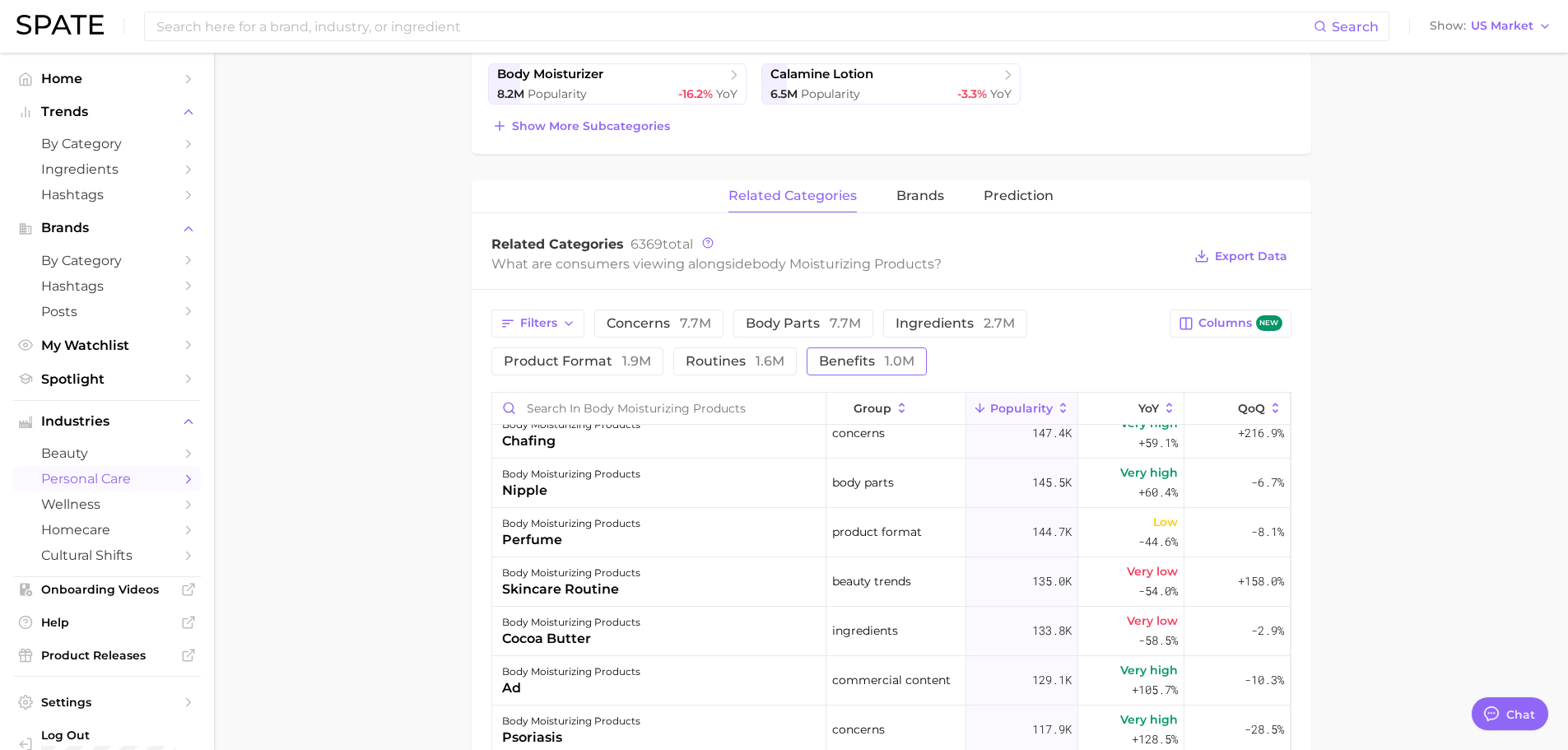 click on "benefits 1.0m" at bounding box center (867, 361) 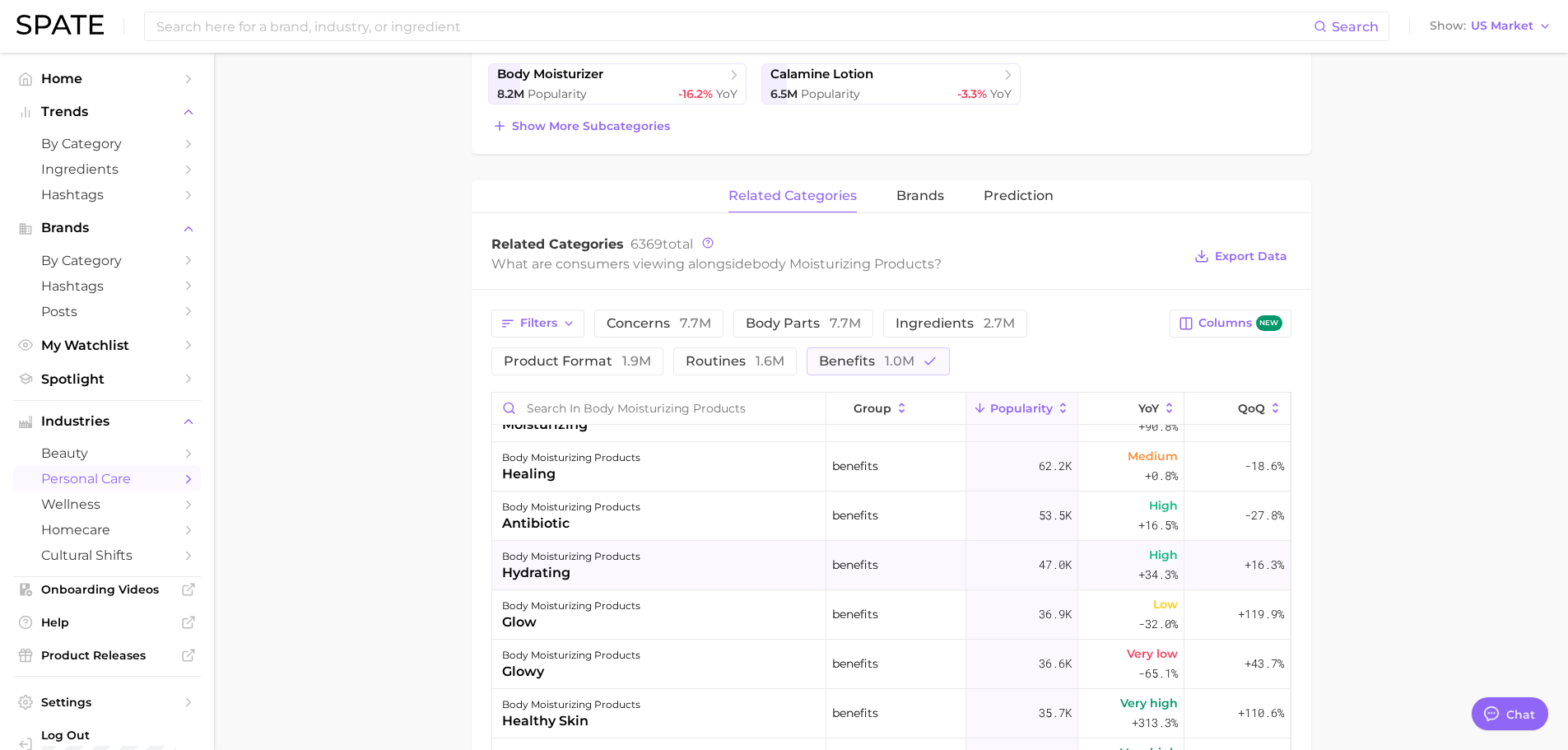 scroll, scrollTop: 0, scrollLeft: 0, axis: both 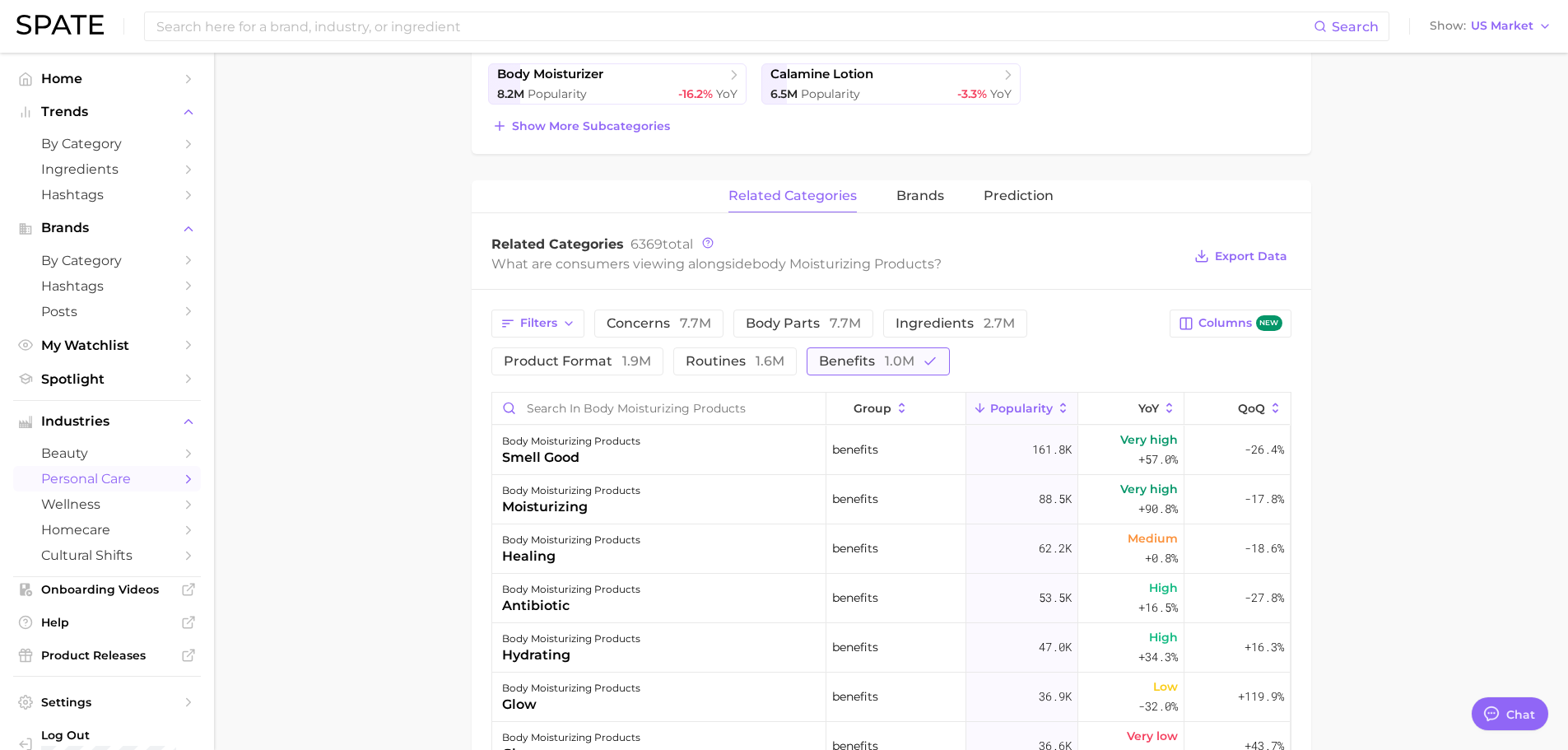 click on "1.0m" at bounding box center (900, 361) 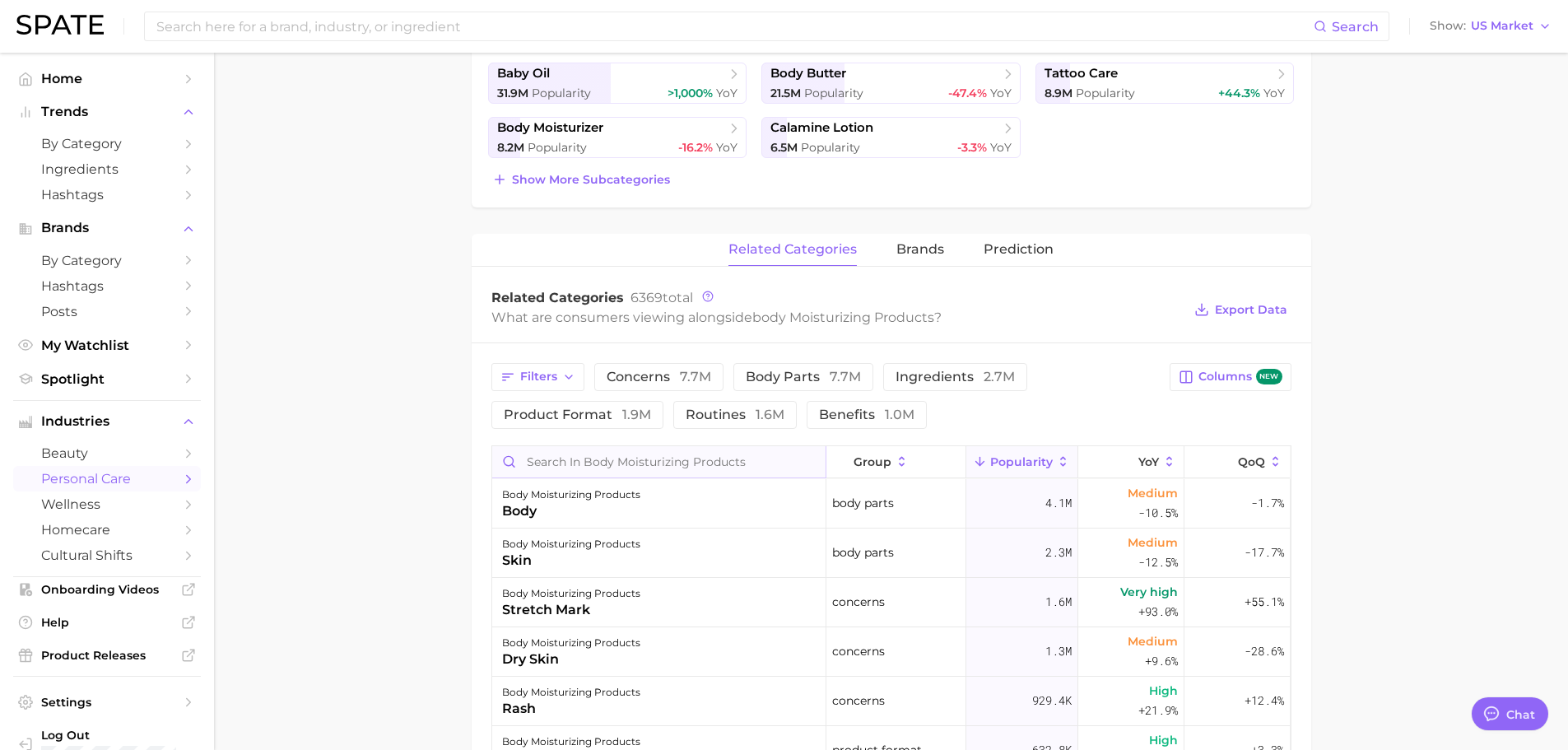 scroll, scrollTop: 448, scrollLeft: 0, axis: vertical 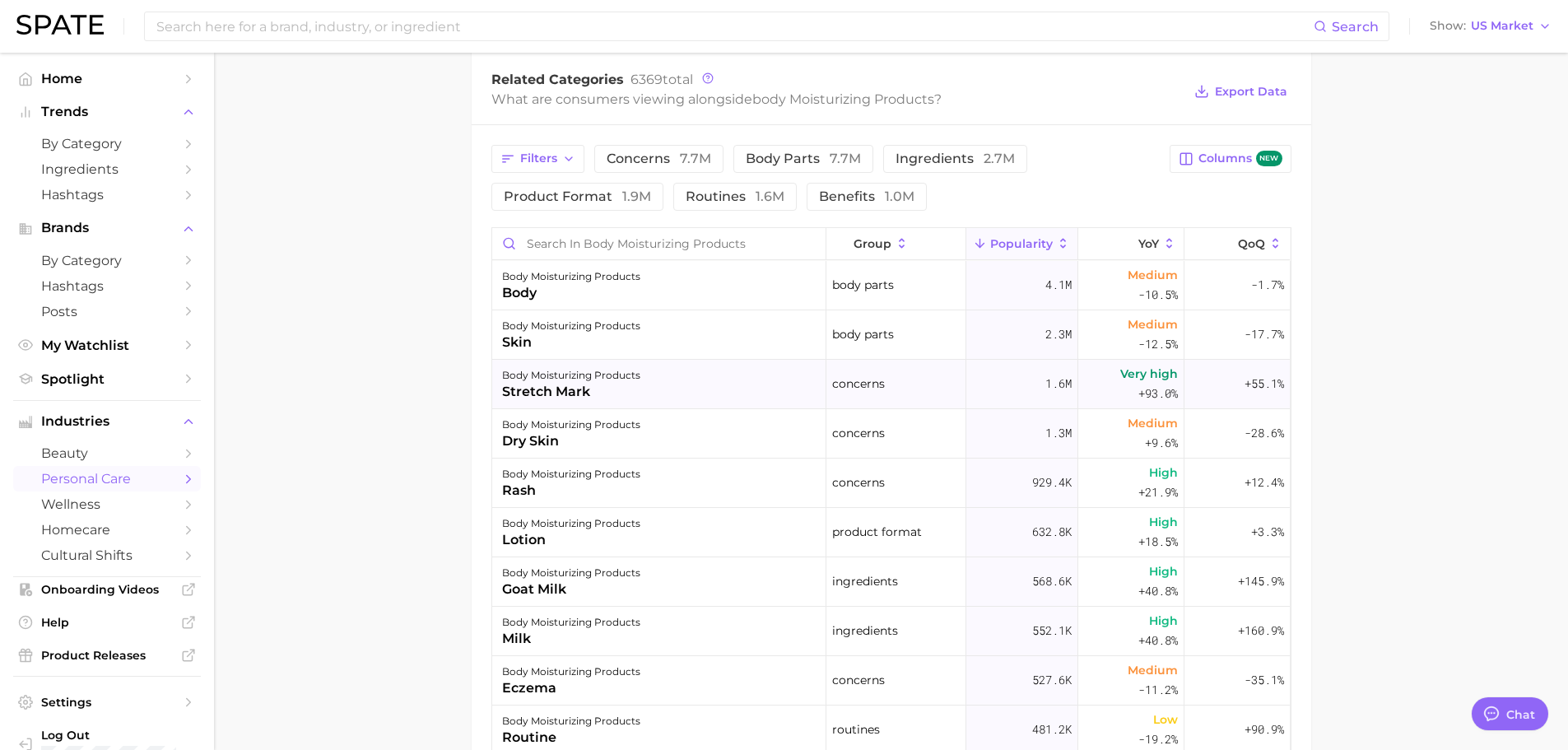 drag, startPoint x: 633, startPoint y: 380, endPoint x: 590, endPoint y: 398, distance: 46.615448 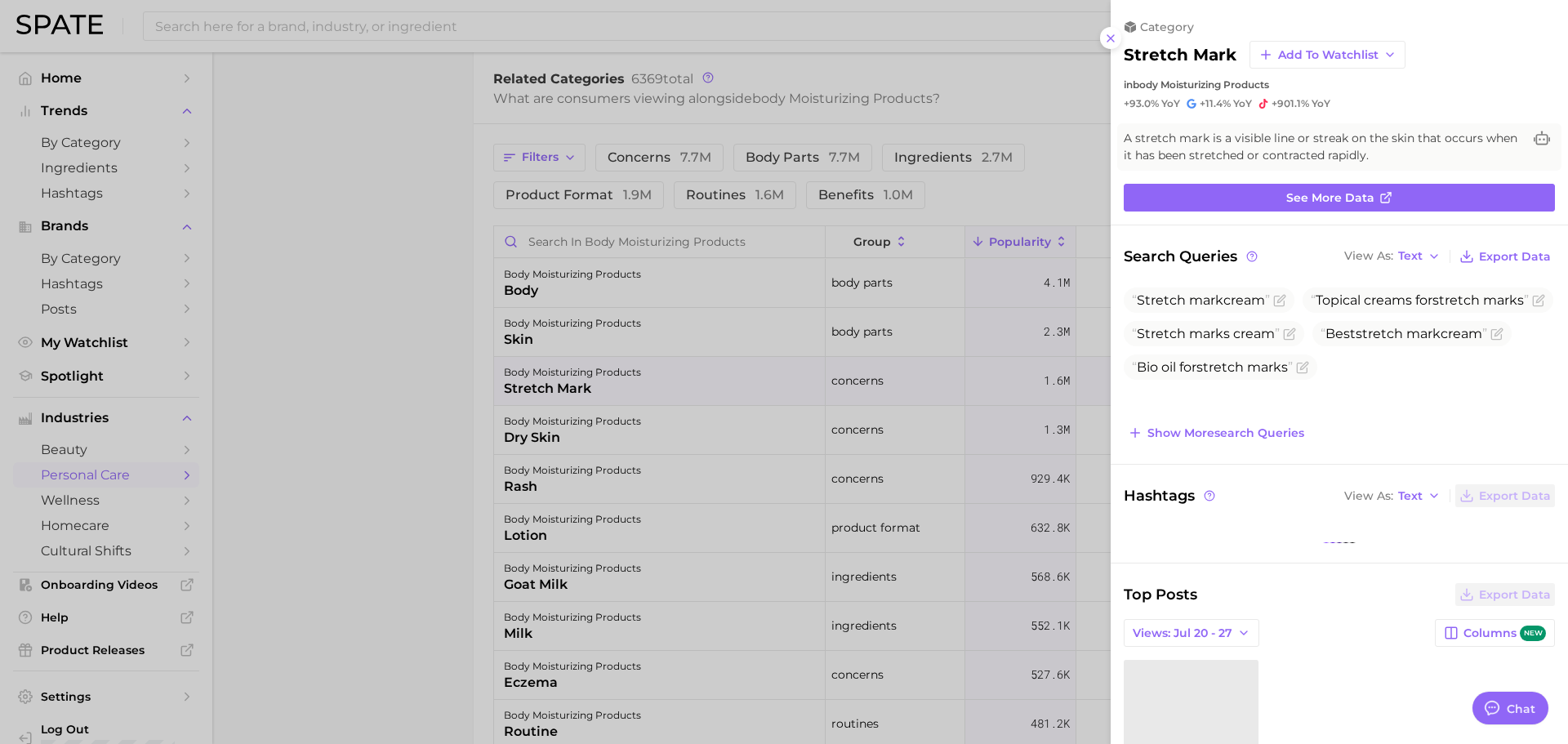 click at bounding box center [784, 372] 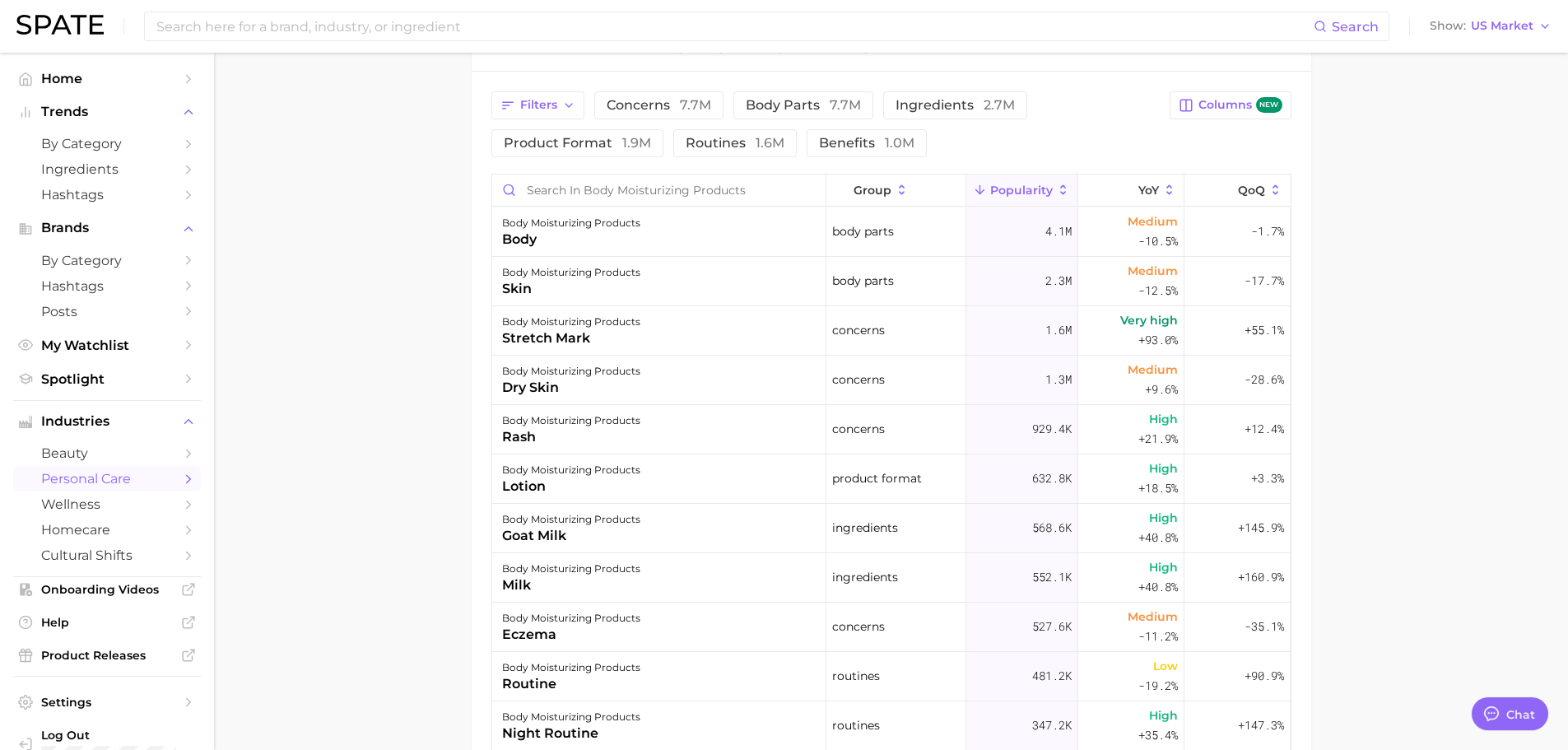scroll, scrollTop: 777, scrollLeft: 0, axis: vertical 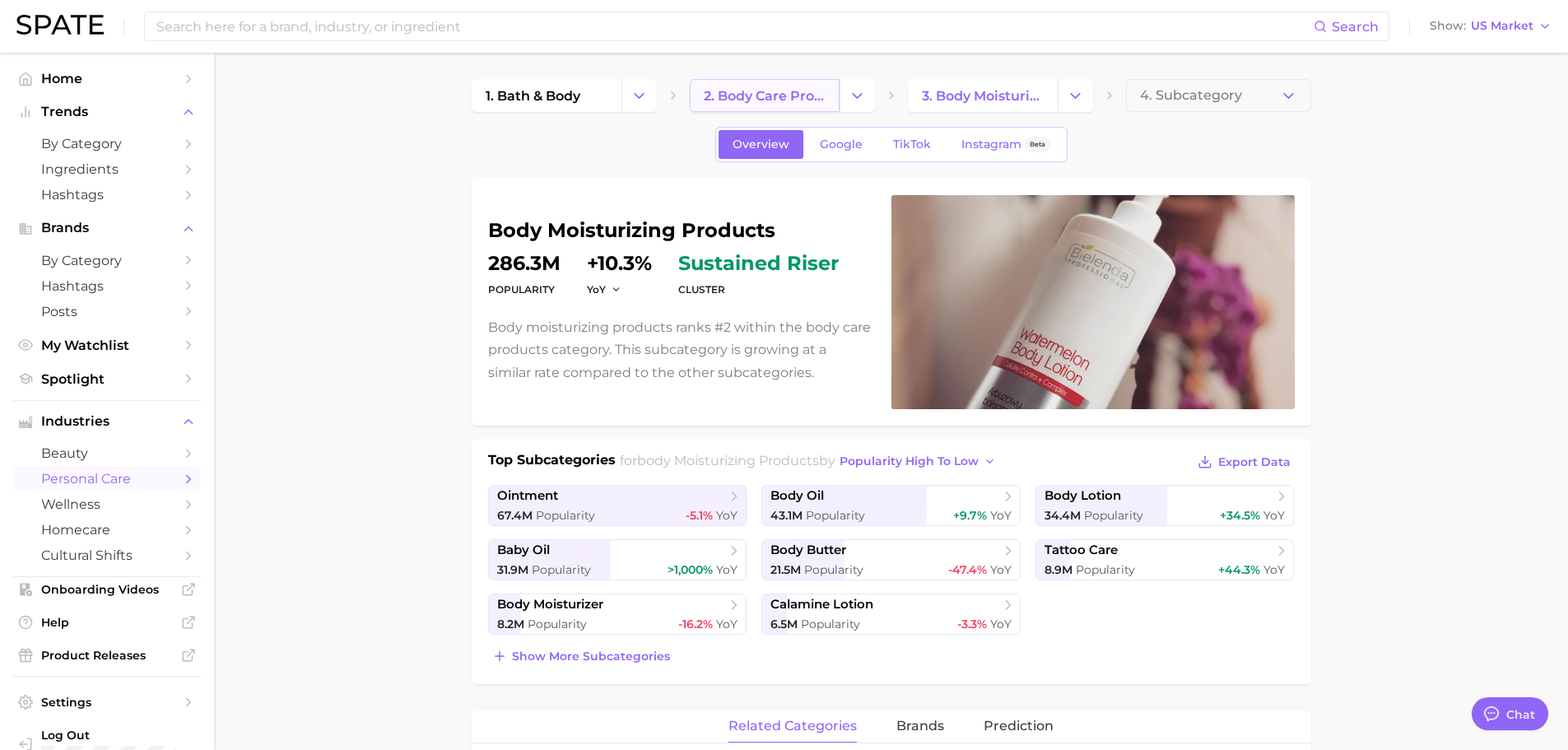 click on "2. body care products" at bounding box center [765, 95] 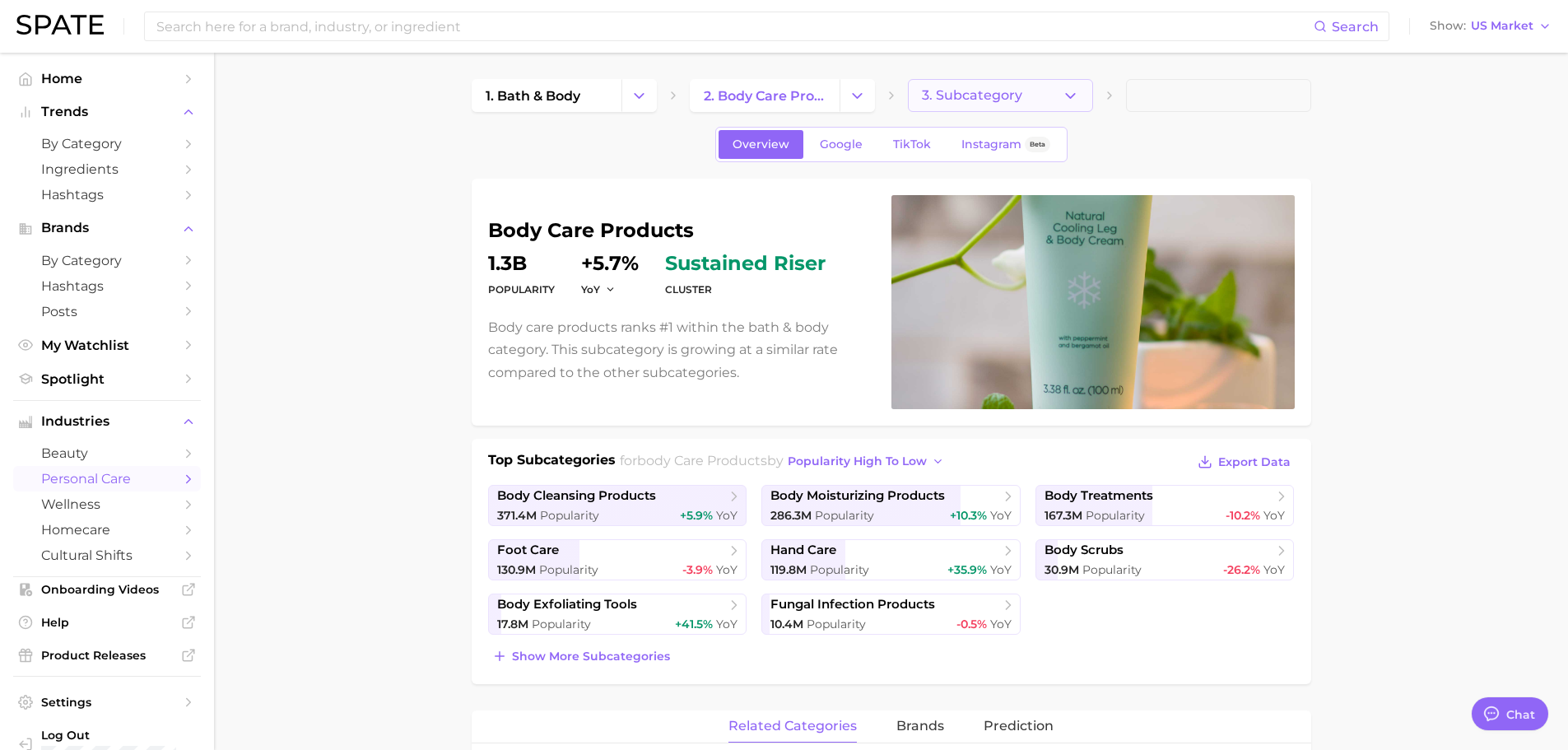 click on "3. Subcategory" at bounding box center [1000, 95] 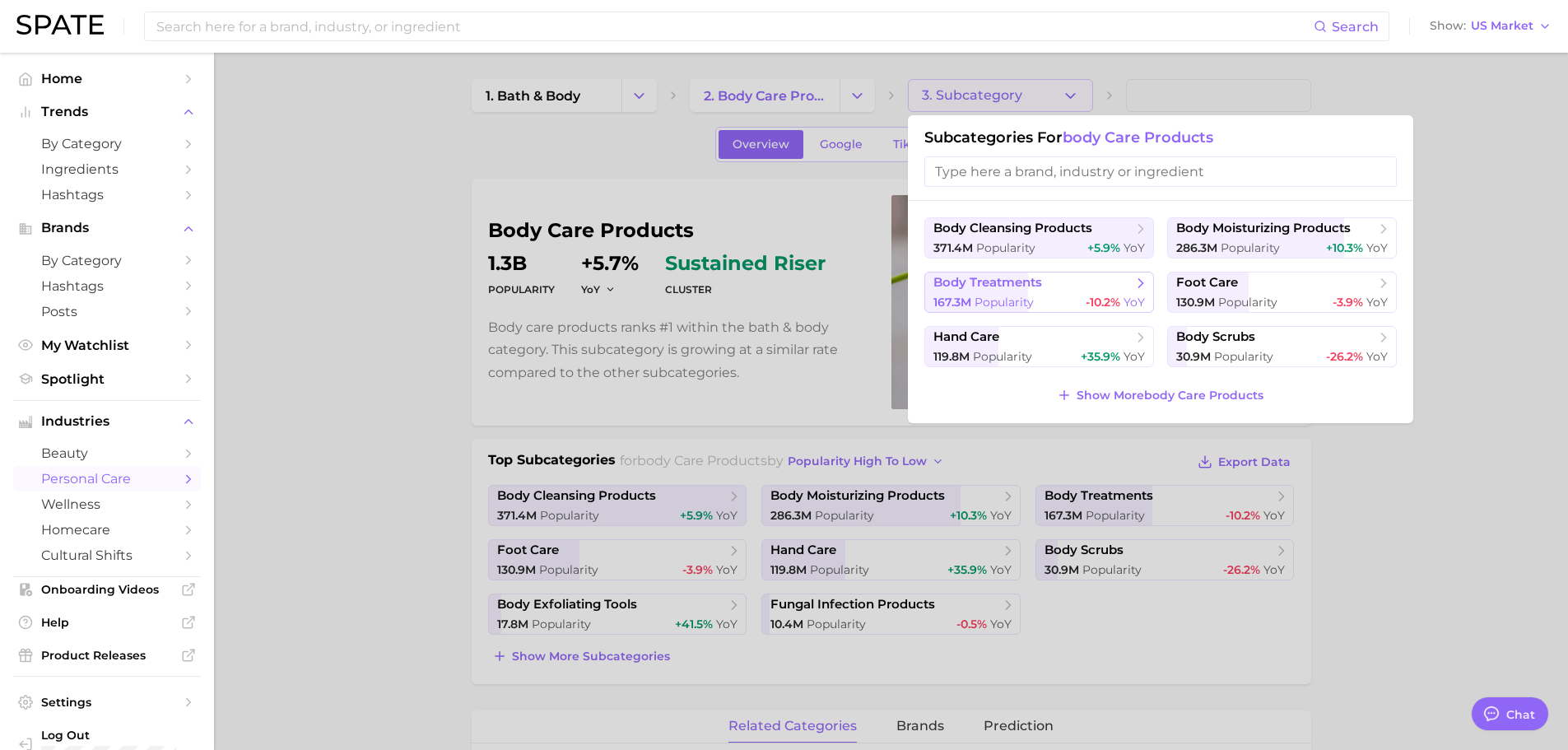 click on "body treatments" at bounding box center [988, 282] 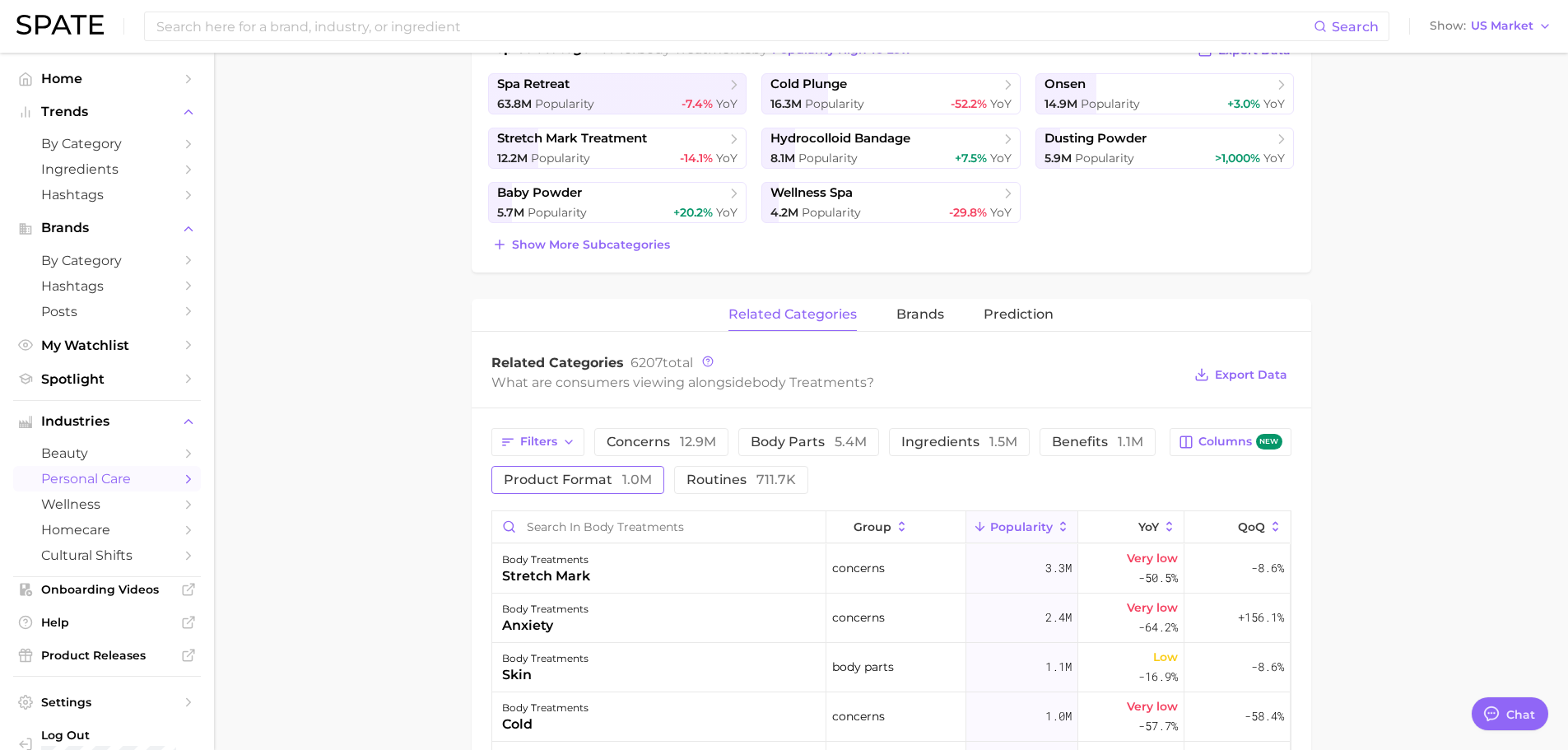 scroll, scrollTop: 494, scrollLeft: 0, axis: vertical 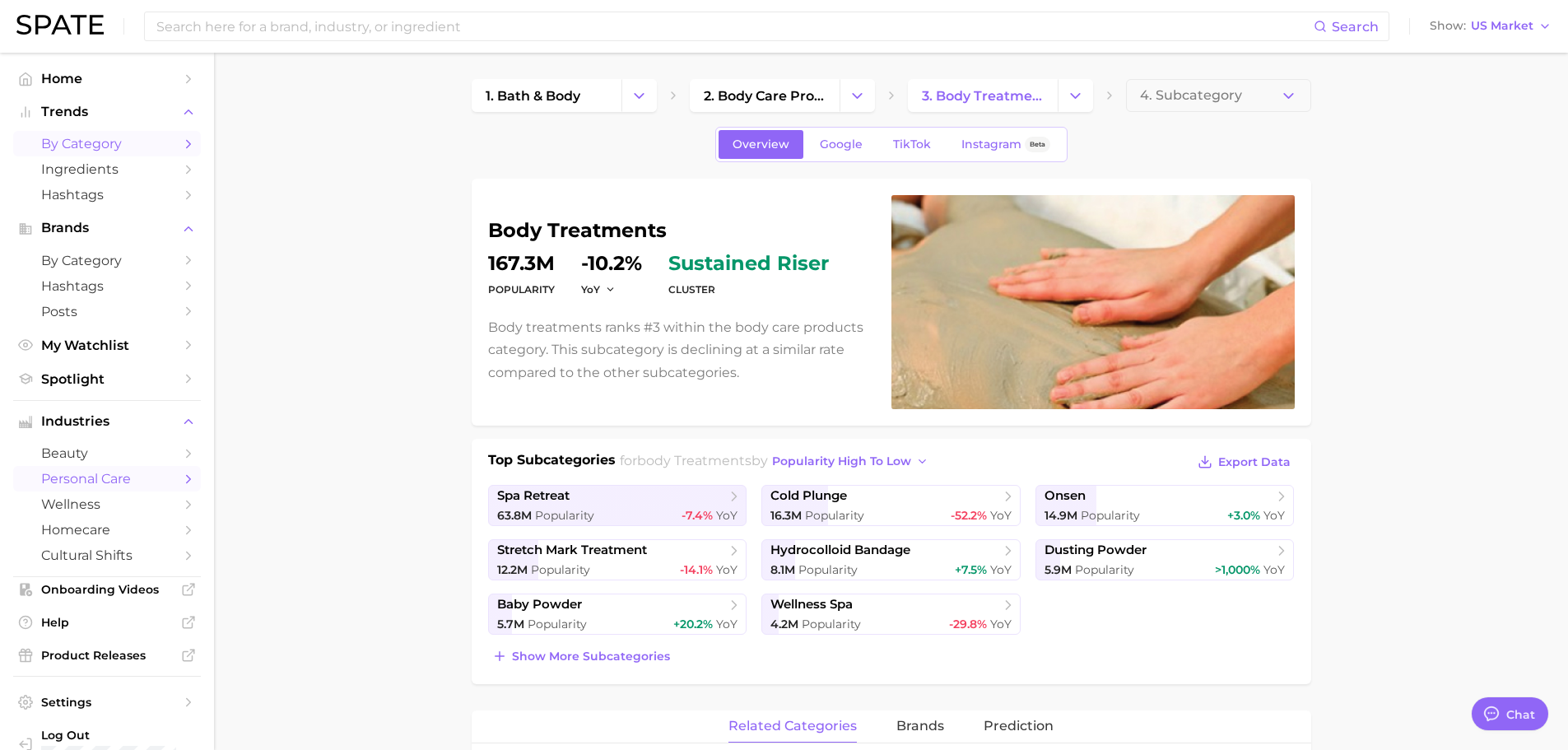 click 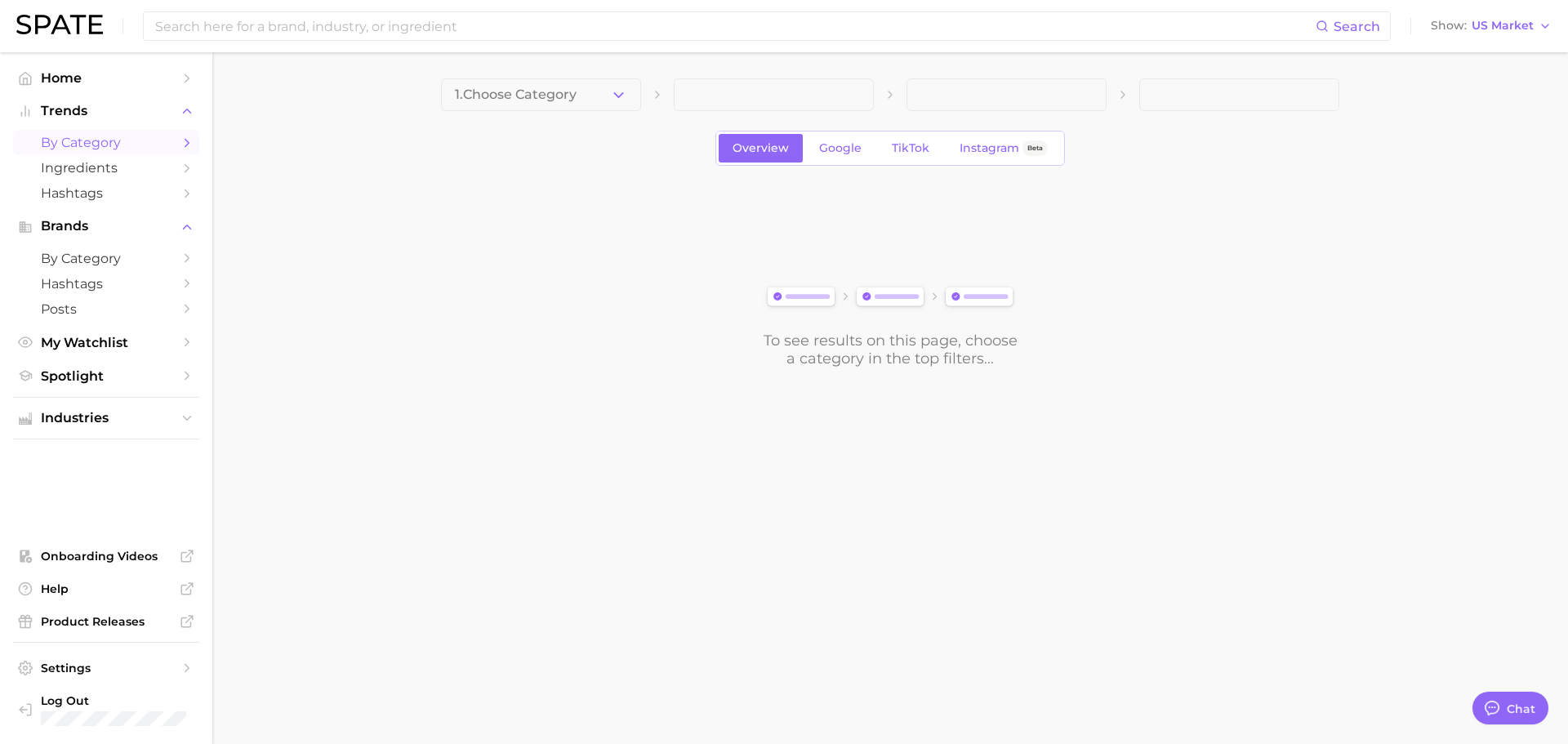 click 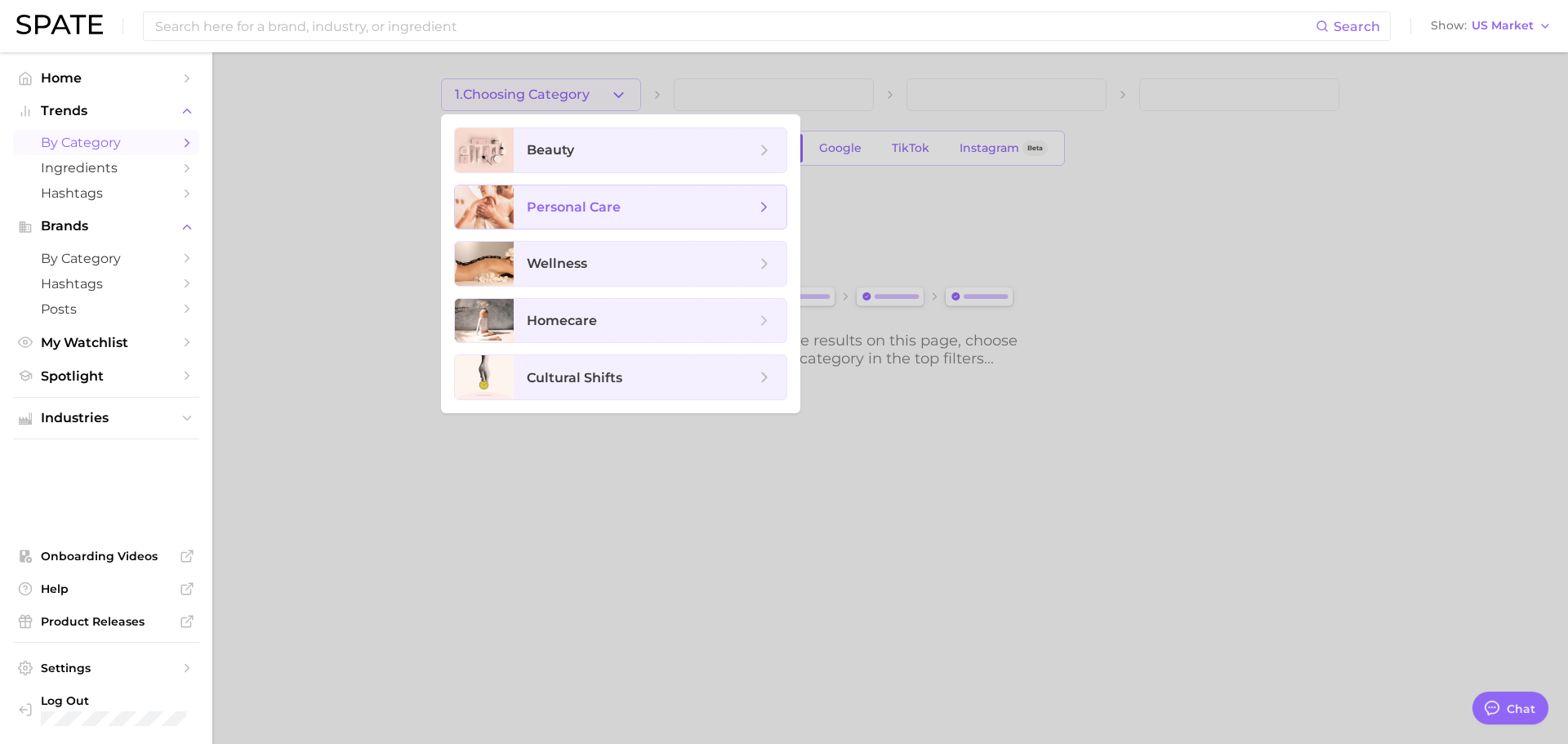click on "personal care" at bounding box center [573, 207] 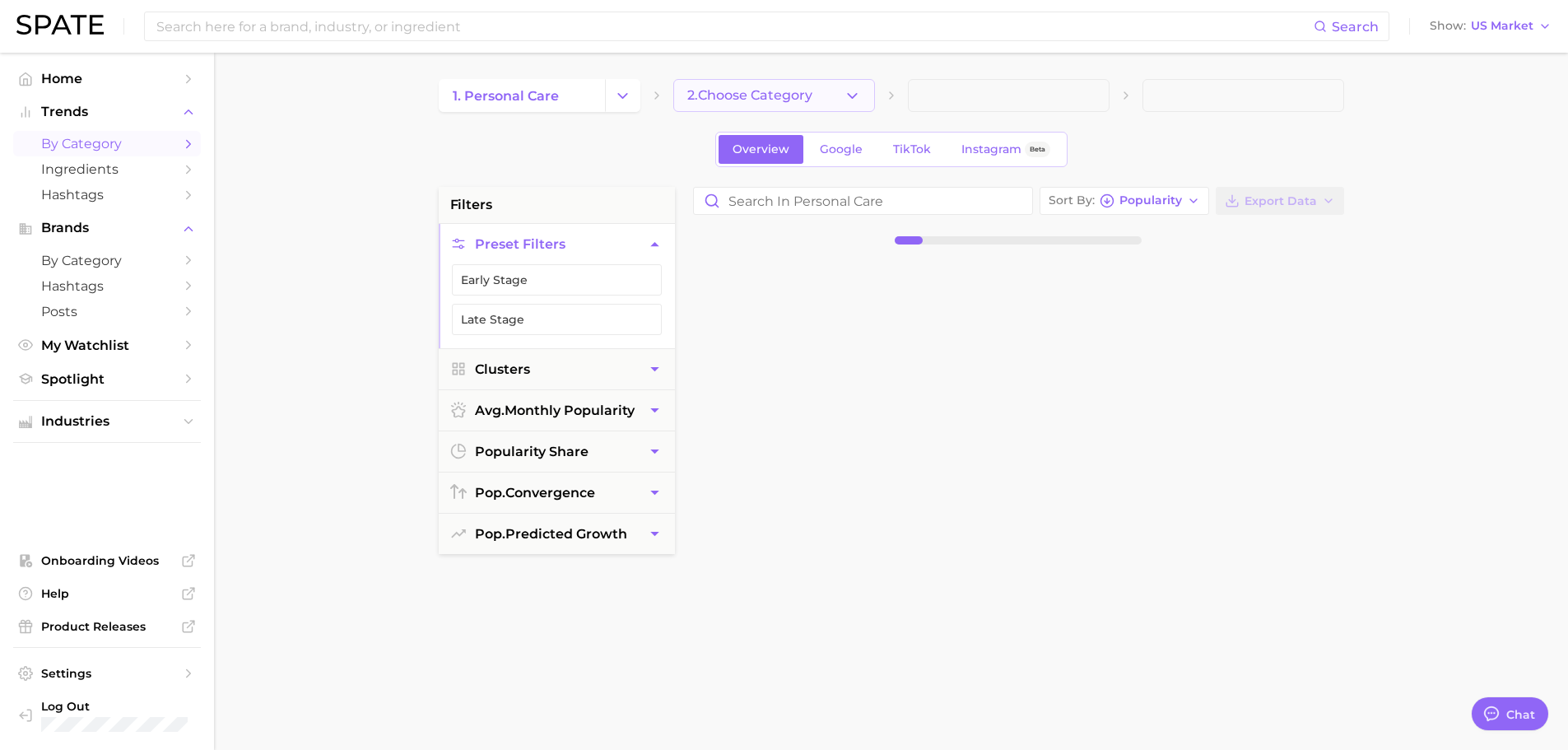 click 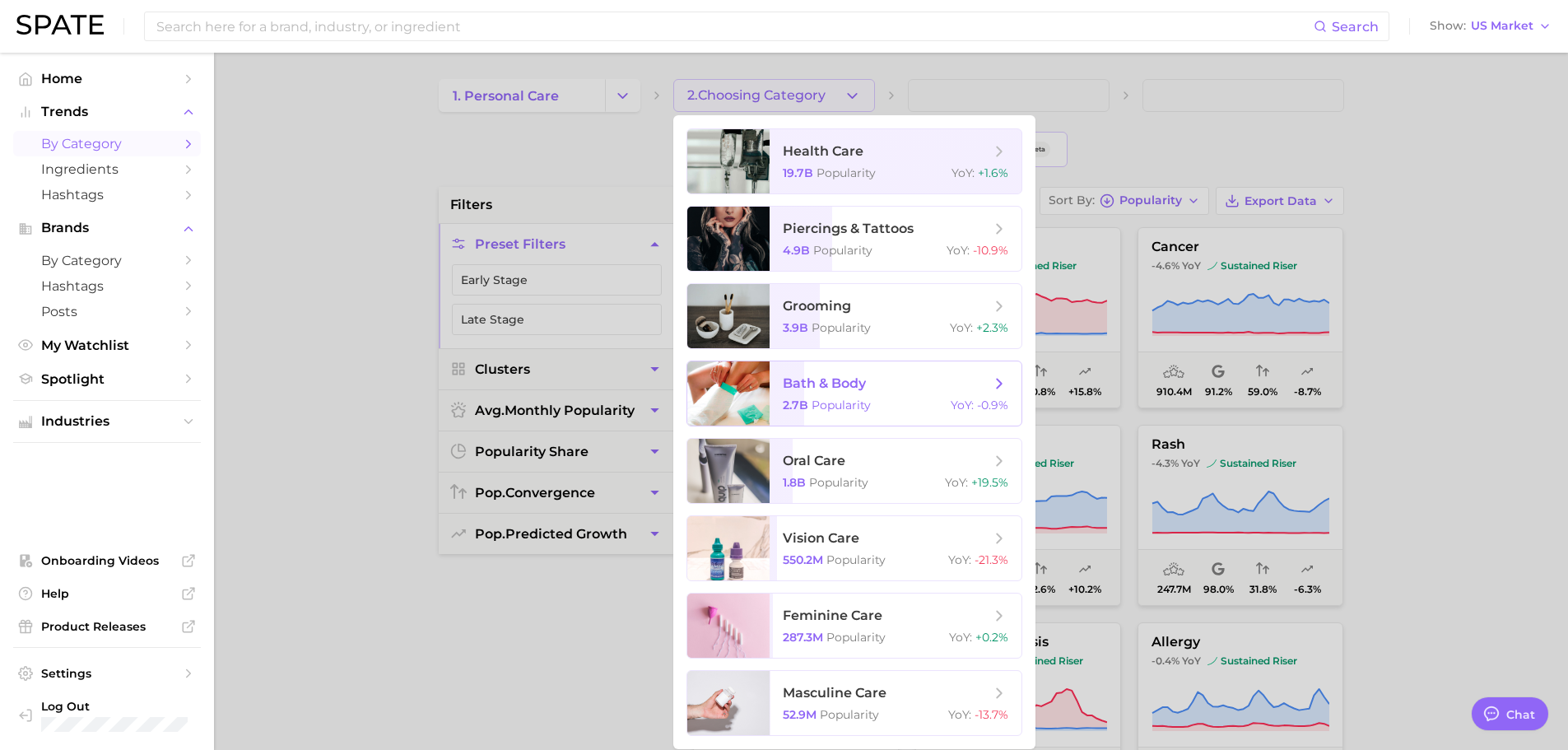 click on "bath & body" at bounding box center [886, 384] 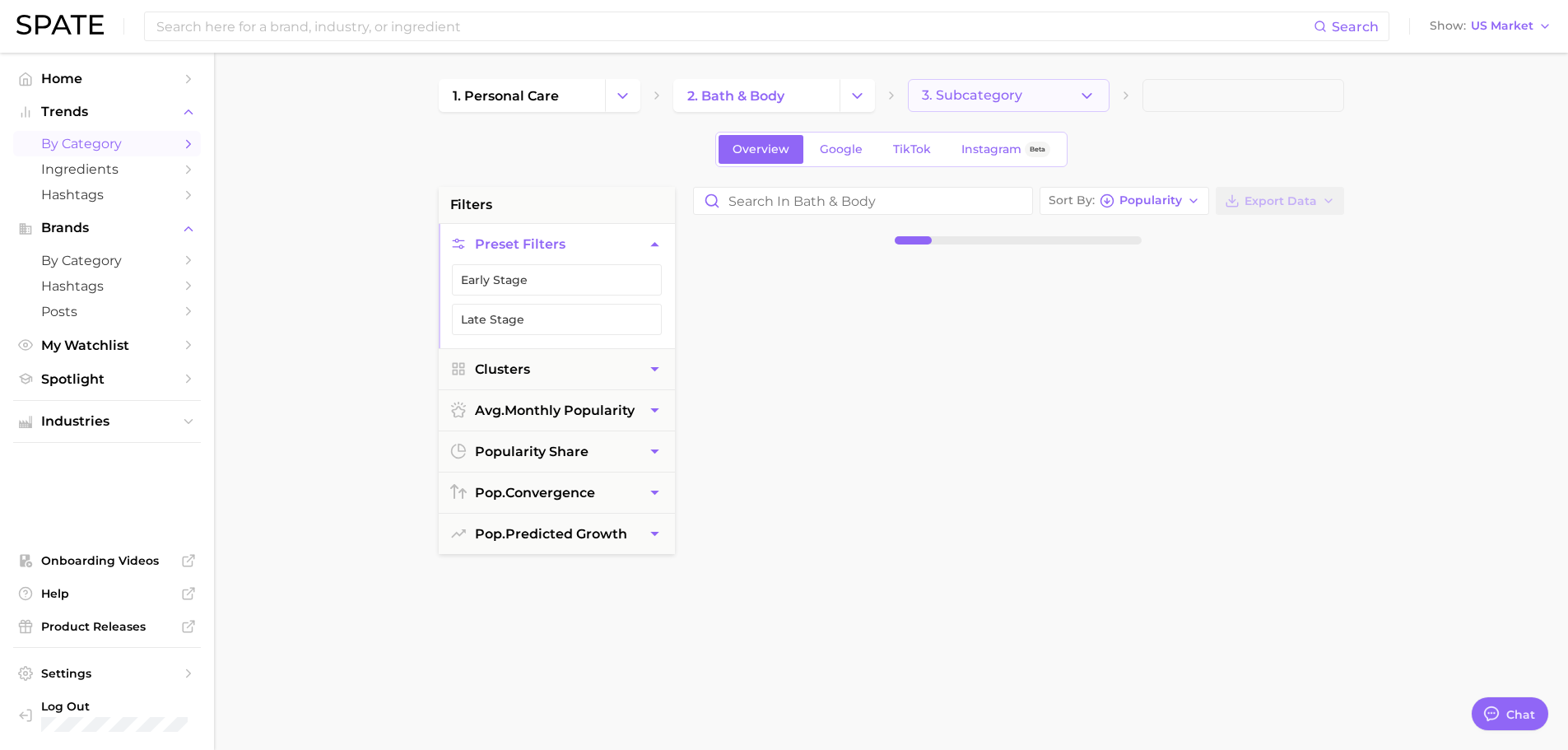 click on "3. Subcategory" at bounding box center [972, 95] 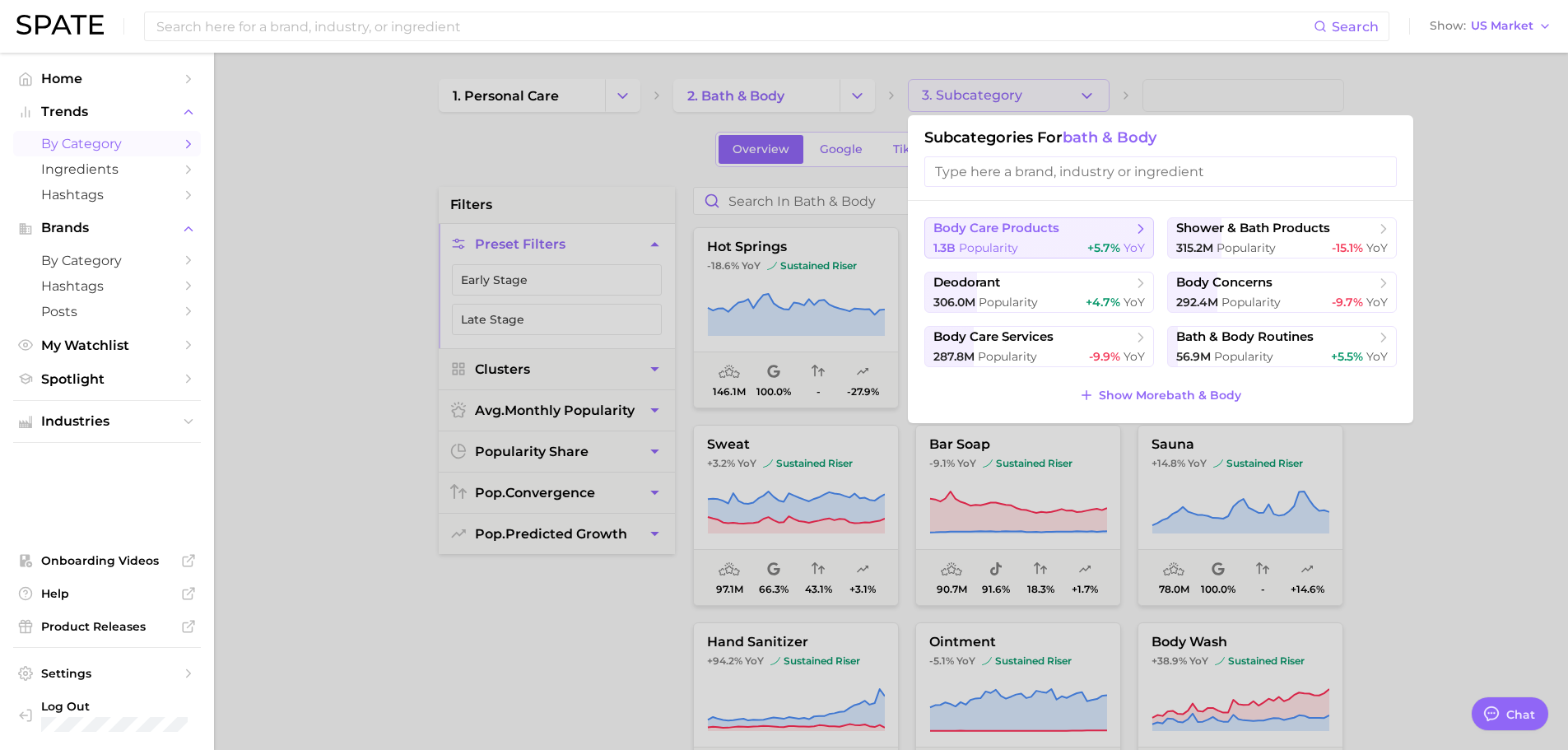 click on "body care products" at bounding box center (1033, 229) 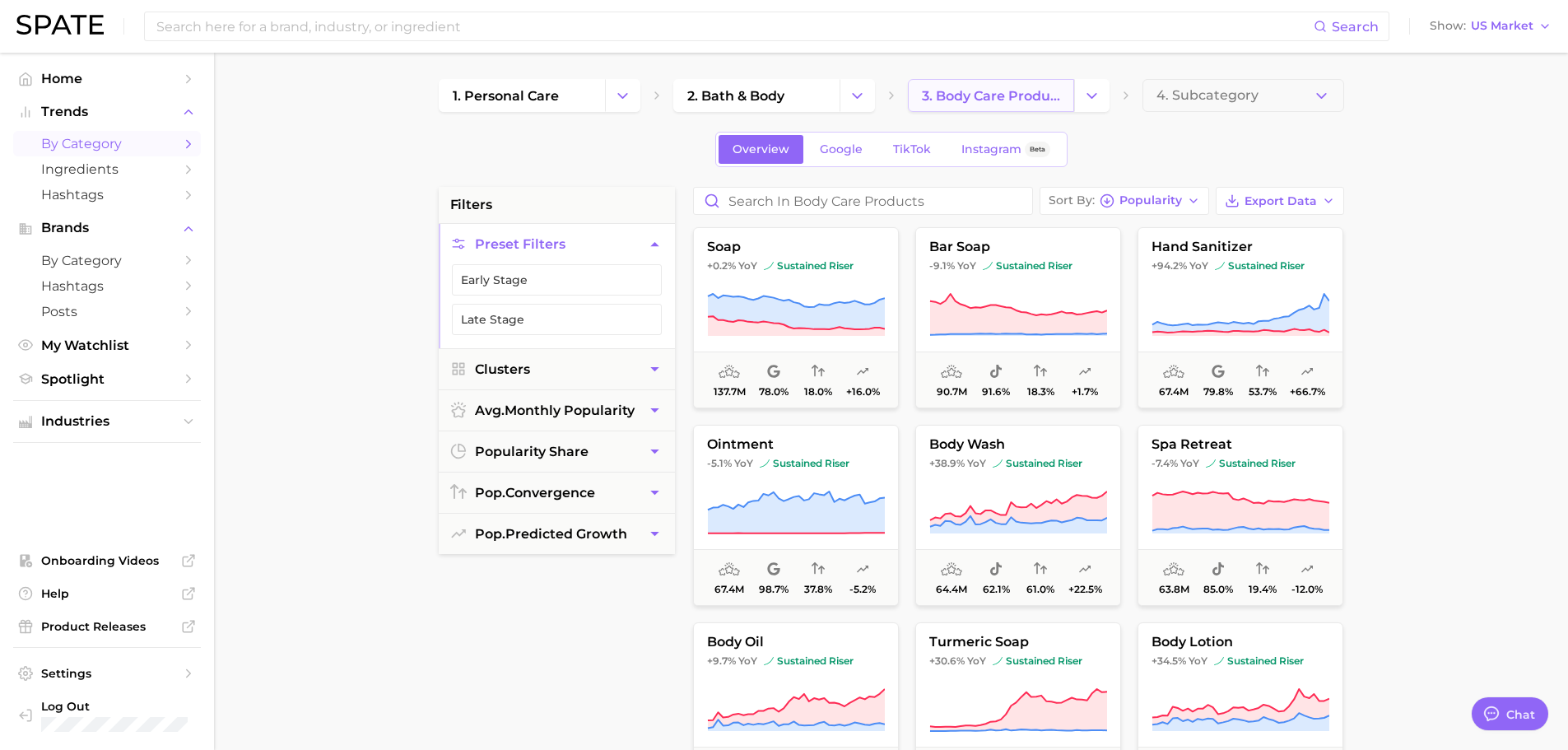 click on "3. body care products" at bounding box center (991, 95) 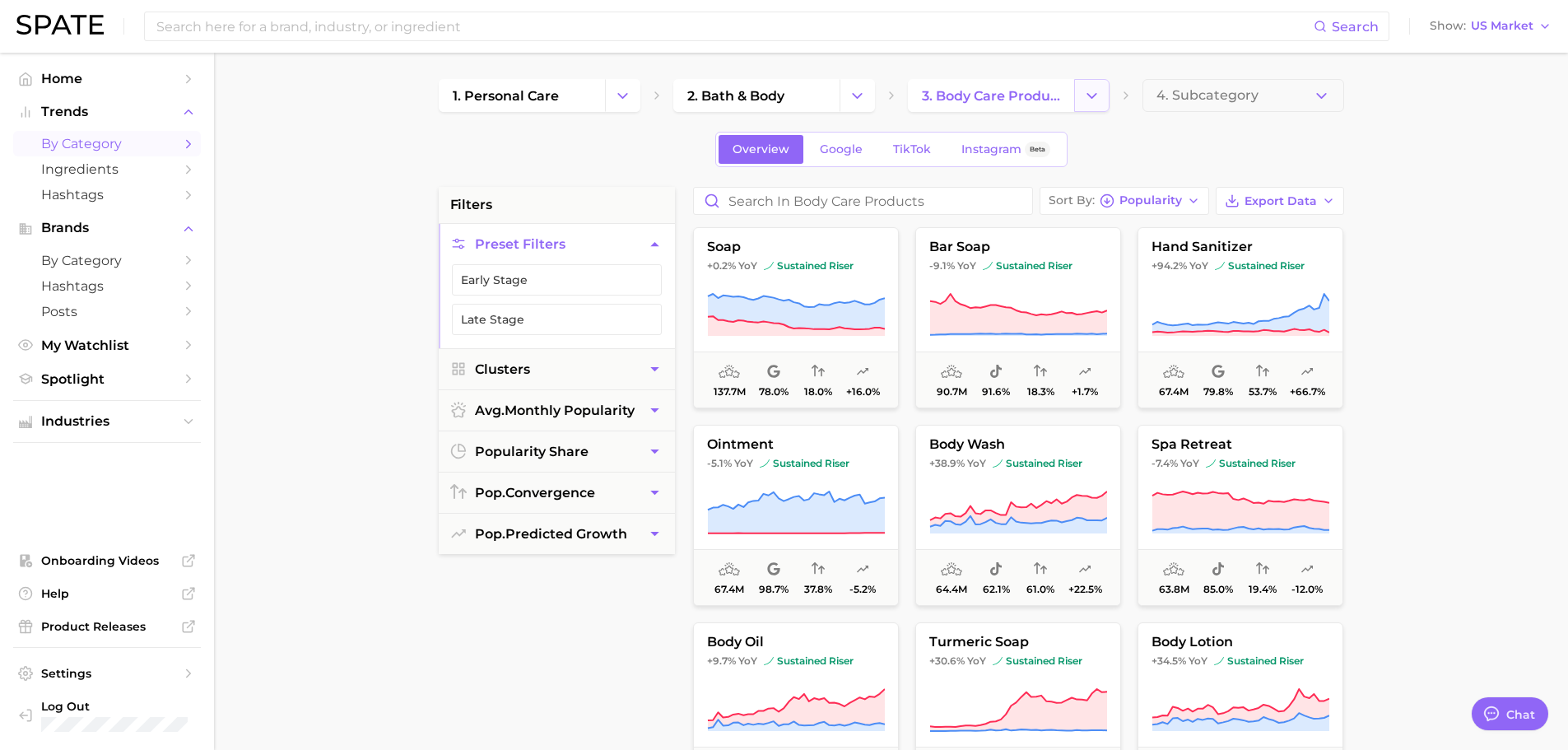 click 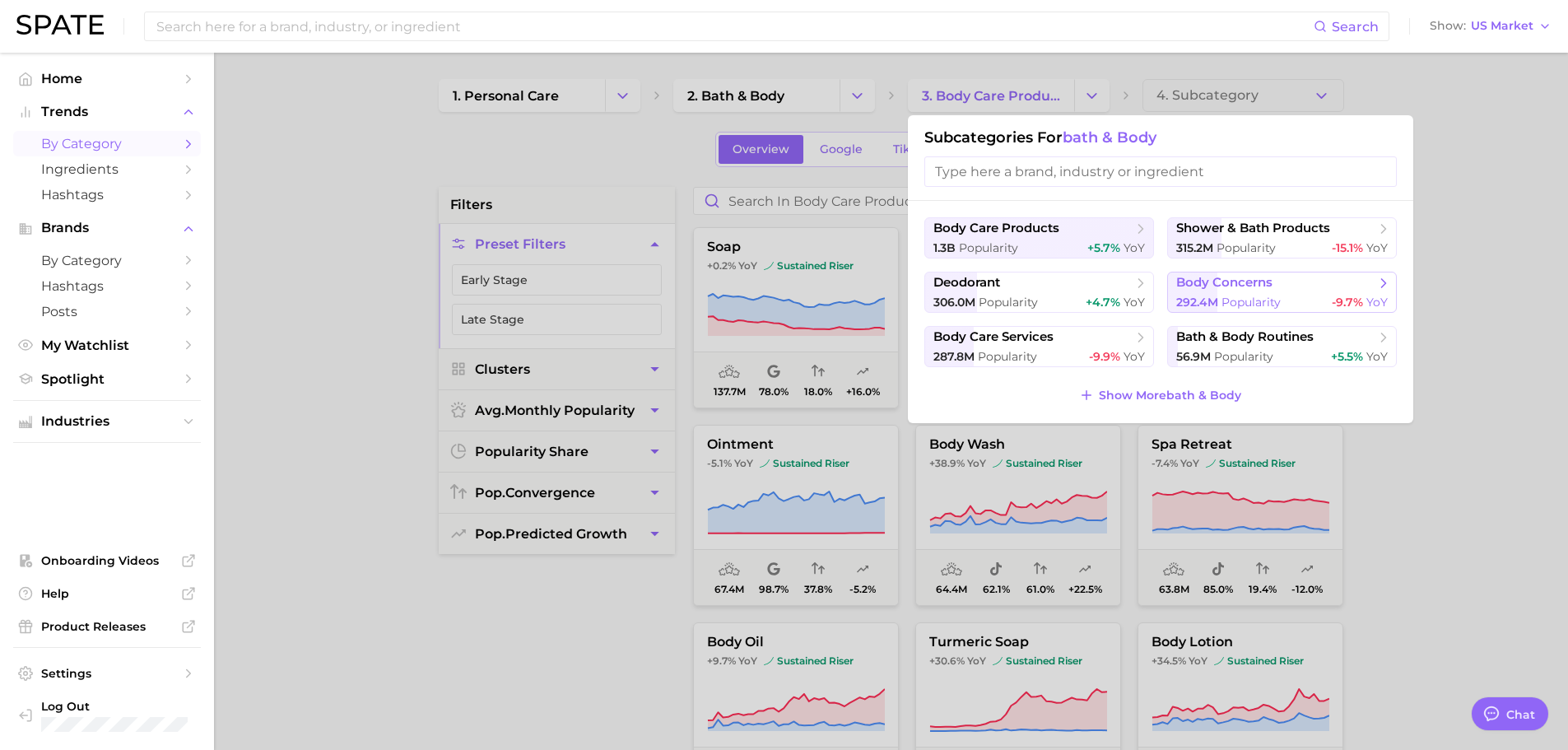 click on "body concerns 292.4m   Popularity -9.7%   YoY" at bounding box center [1282, 292] 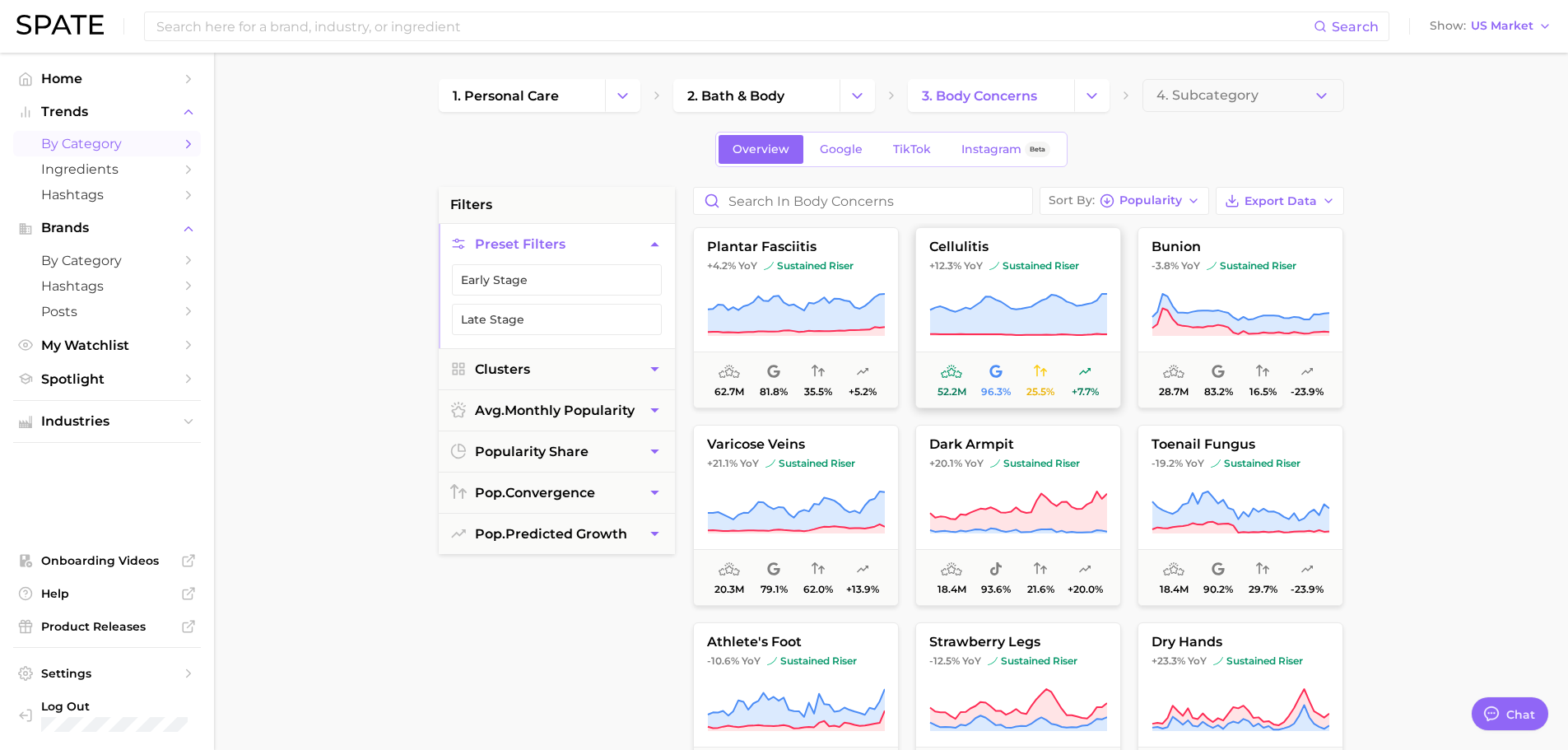 click on "cellulitis +12.3% YoY sustained riser 52.2m 96.3% 25.5% +7.7%" at bounding box center (1018, 318) 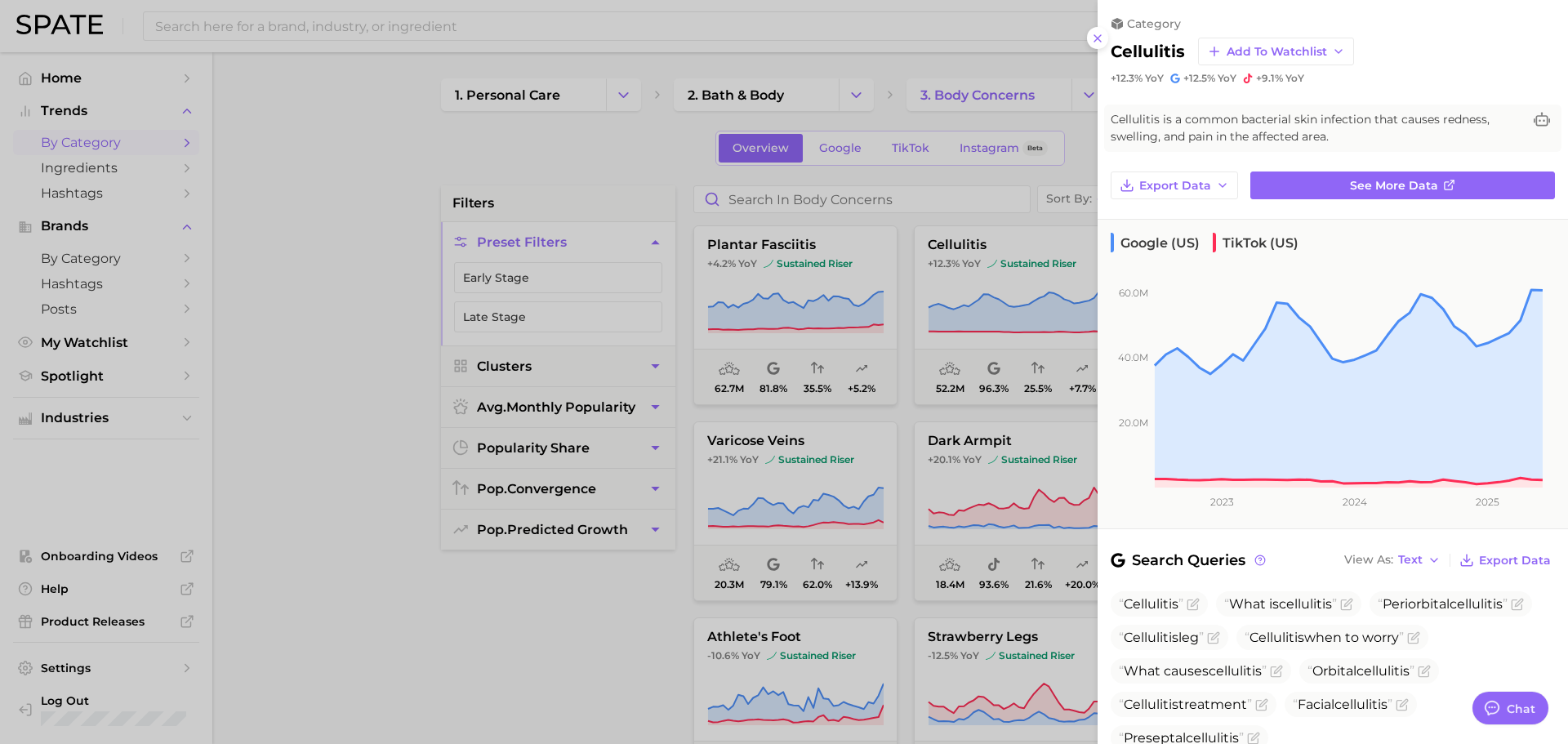 click at bounding box center (784, 372) 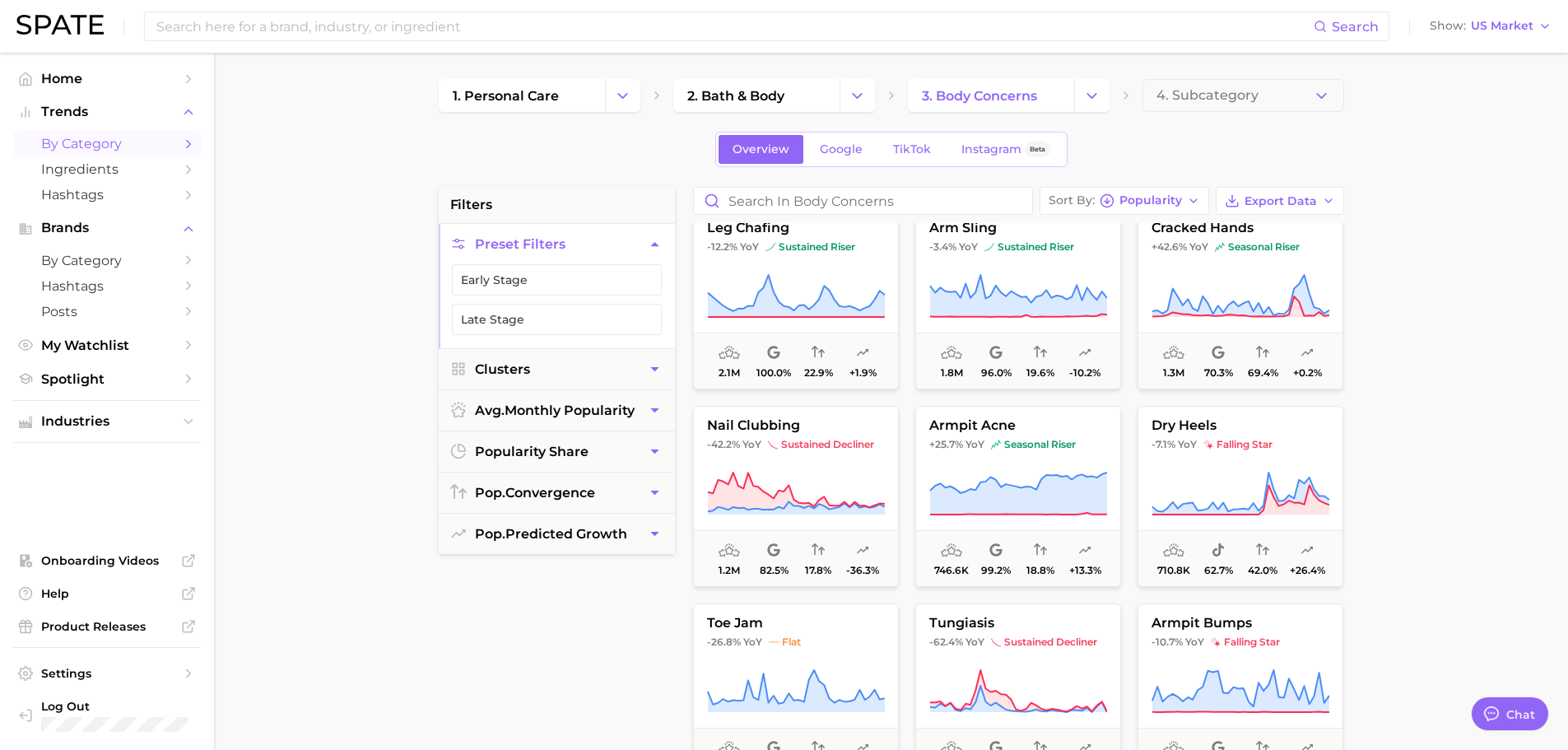 scroll, scrollTop: 1013, scrollLeft: 0, axis: vertical 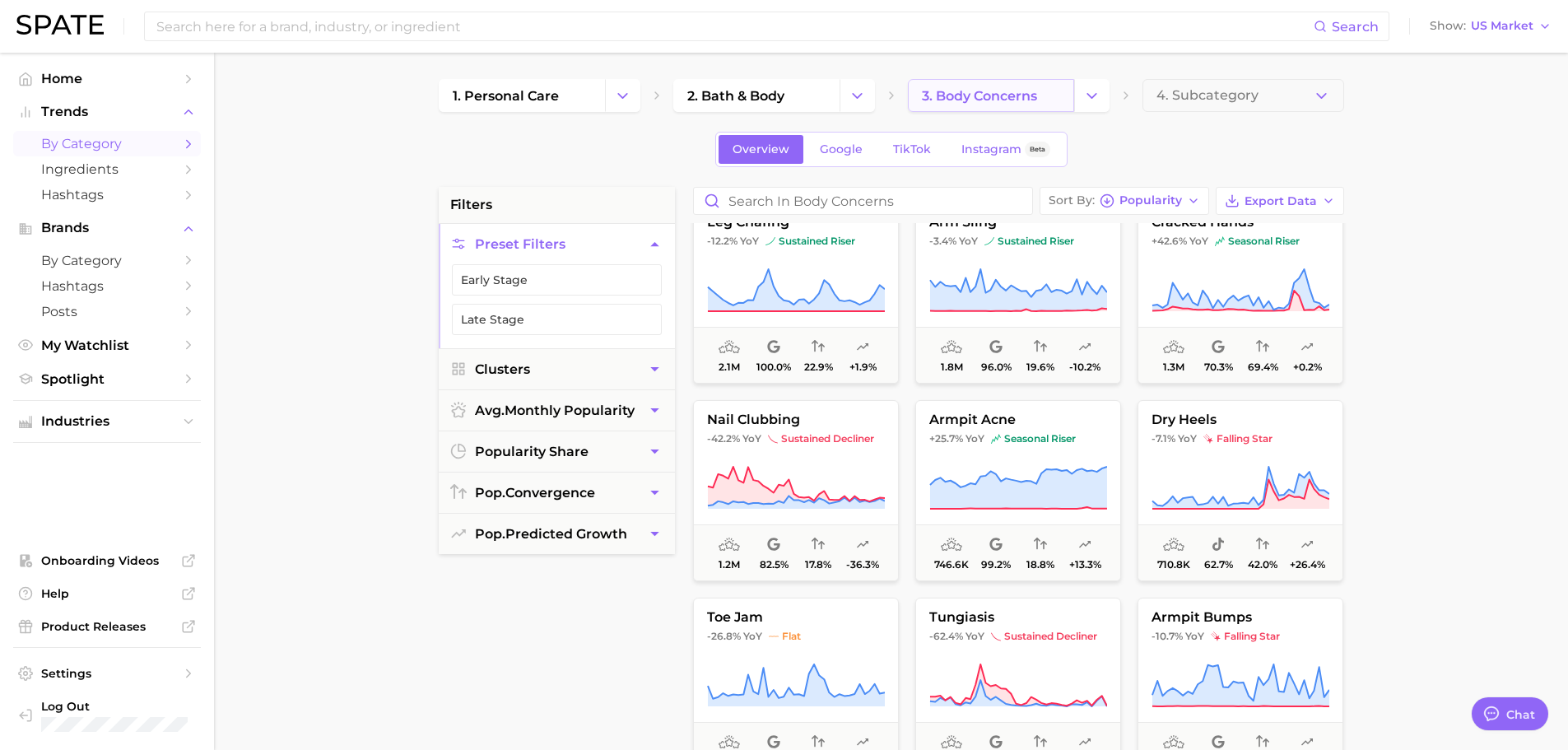click on "3. body concerns" at bounding box center [991, 95] 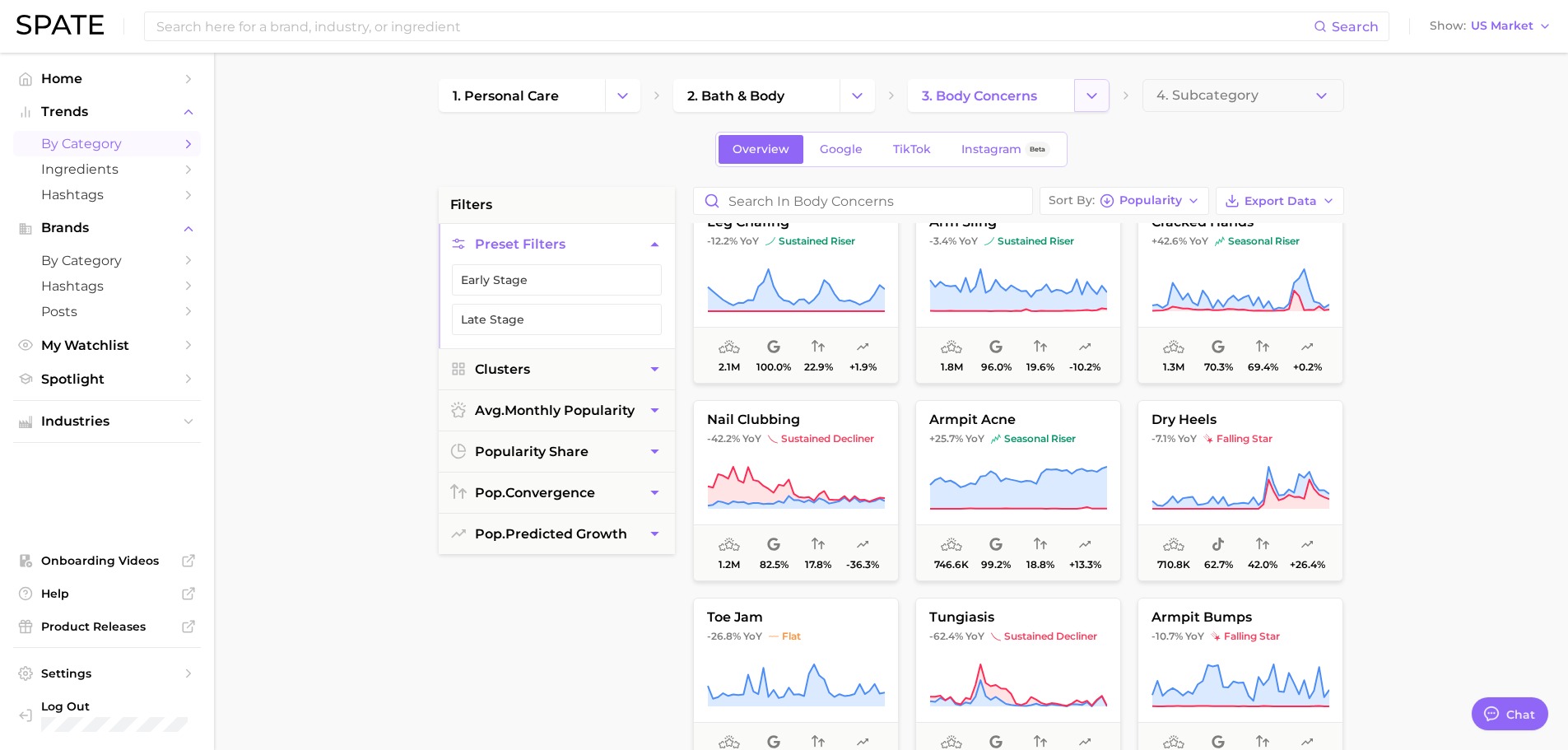 click 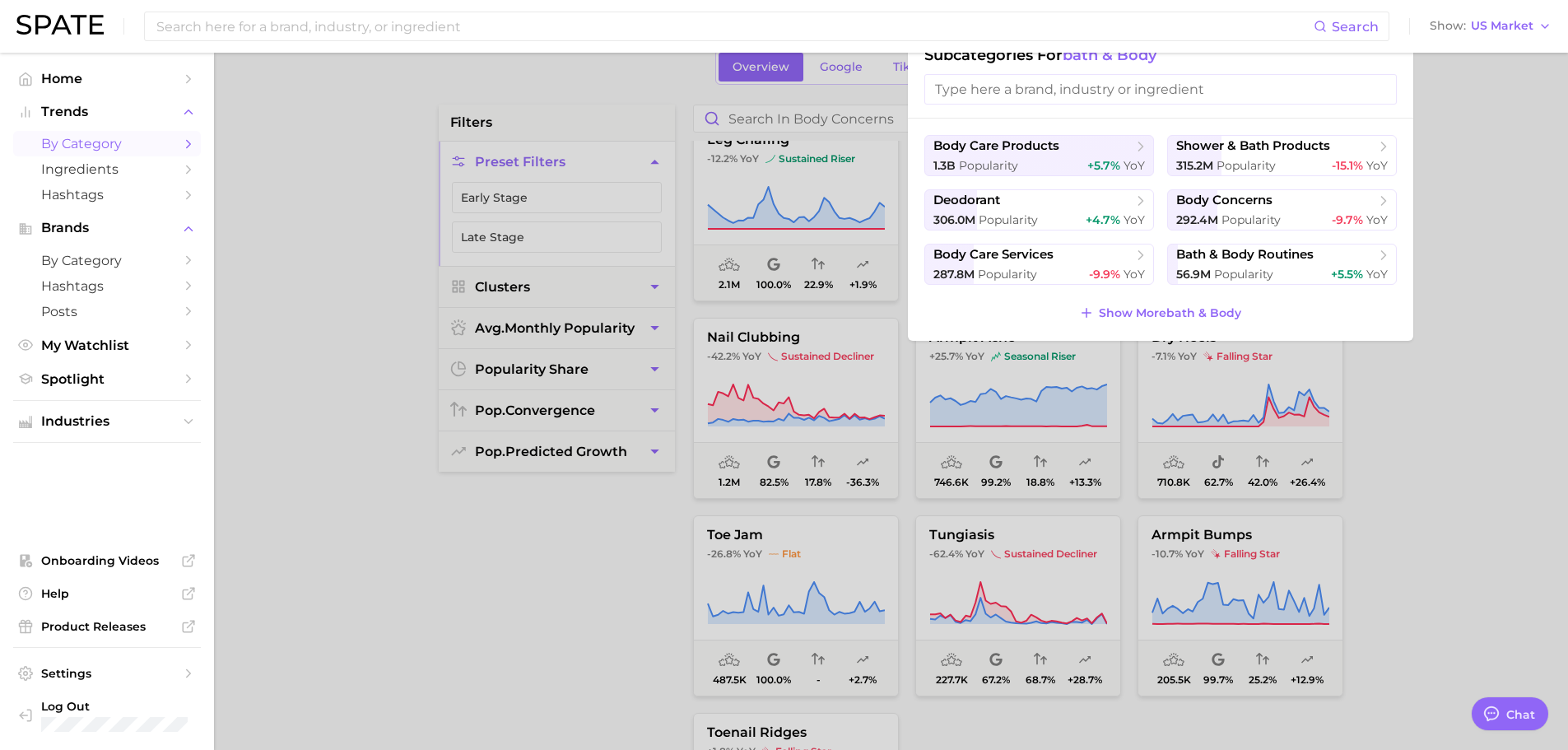 scroll, scrollTop: 0, scrollLeft: 0, axis: both 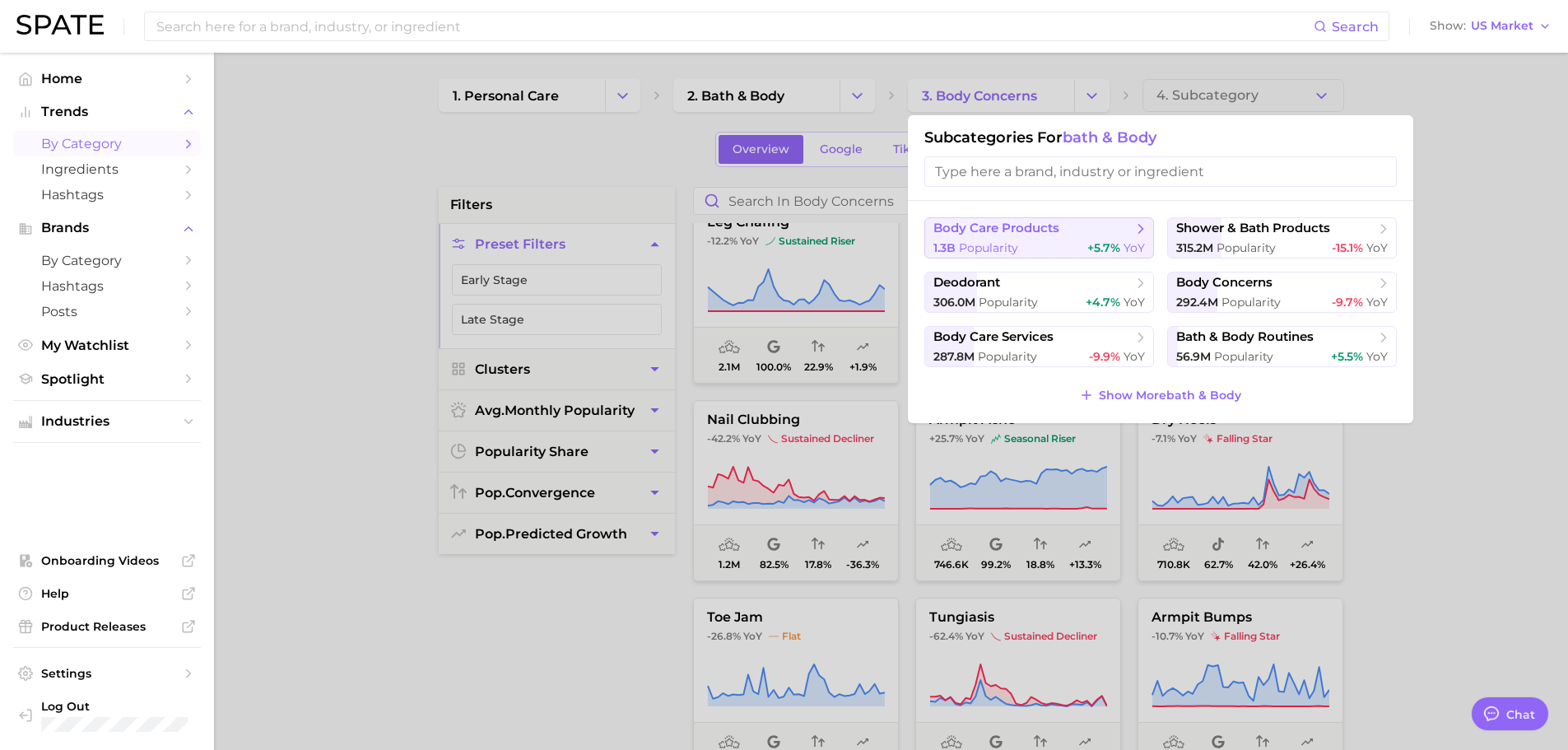 click on "body care products" at bounding box center [996, 228] 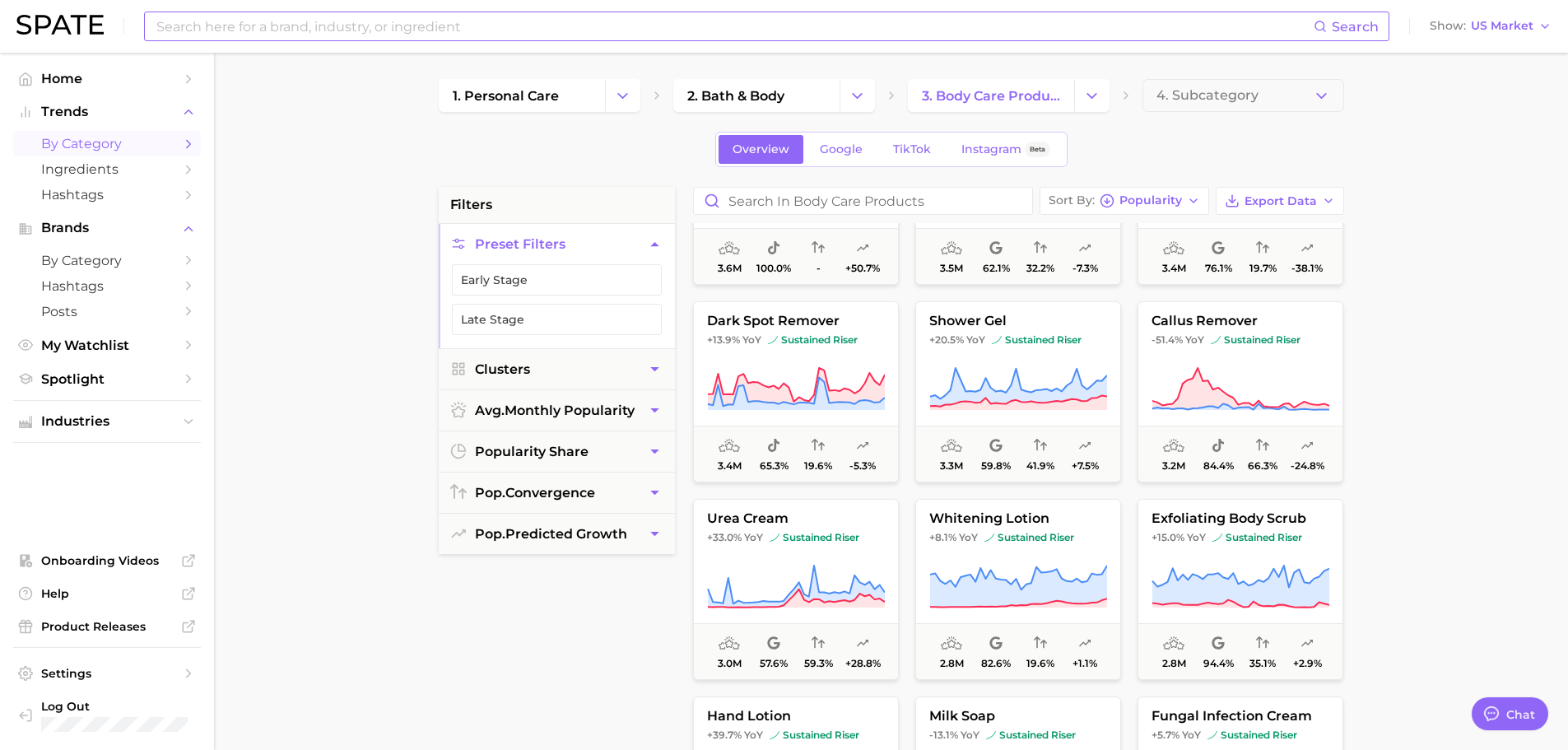 scroll, scrollTop: 3458, scrollLeft: 0, axis: vertical 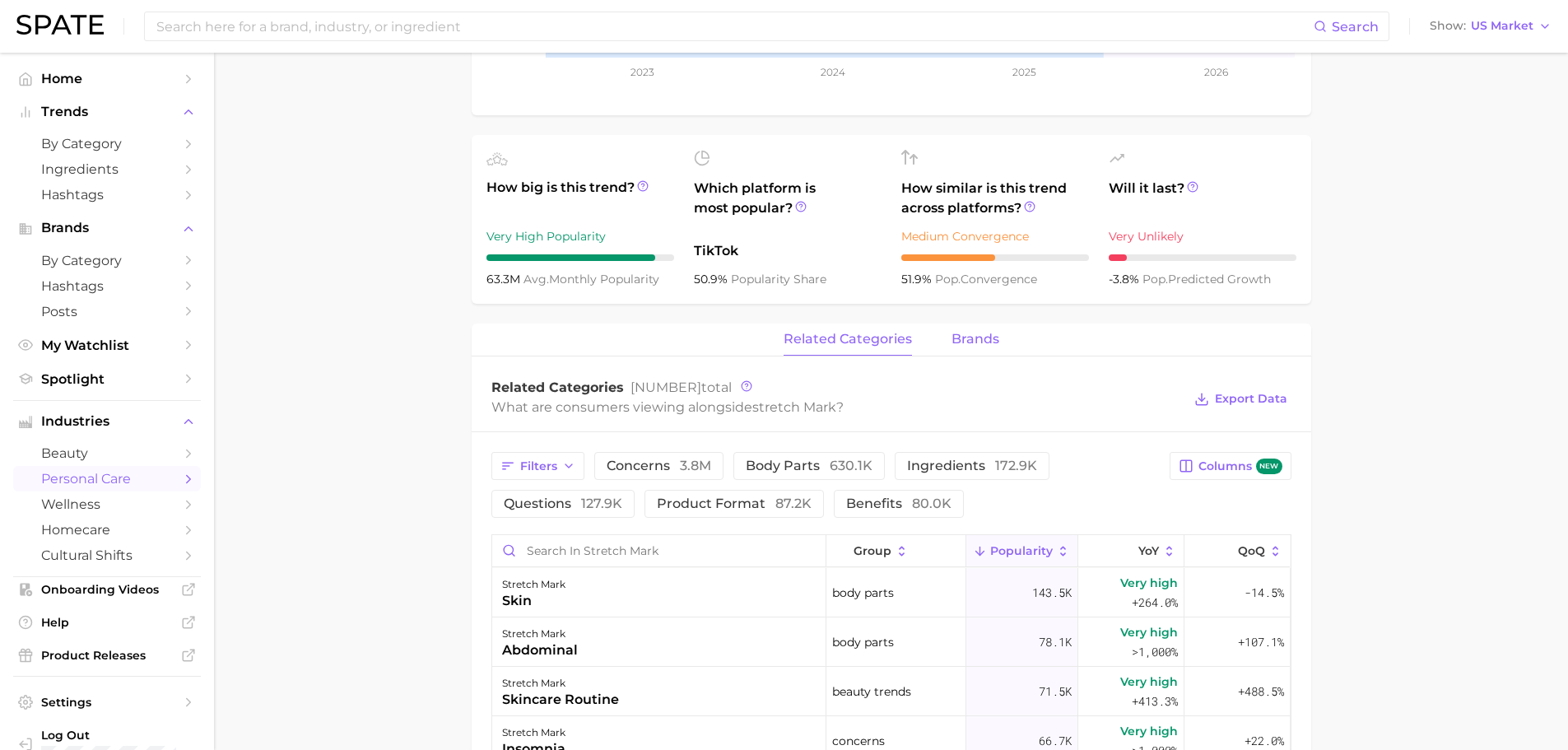 click on "brands" at bounding box center [975, 339] 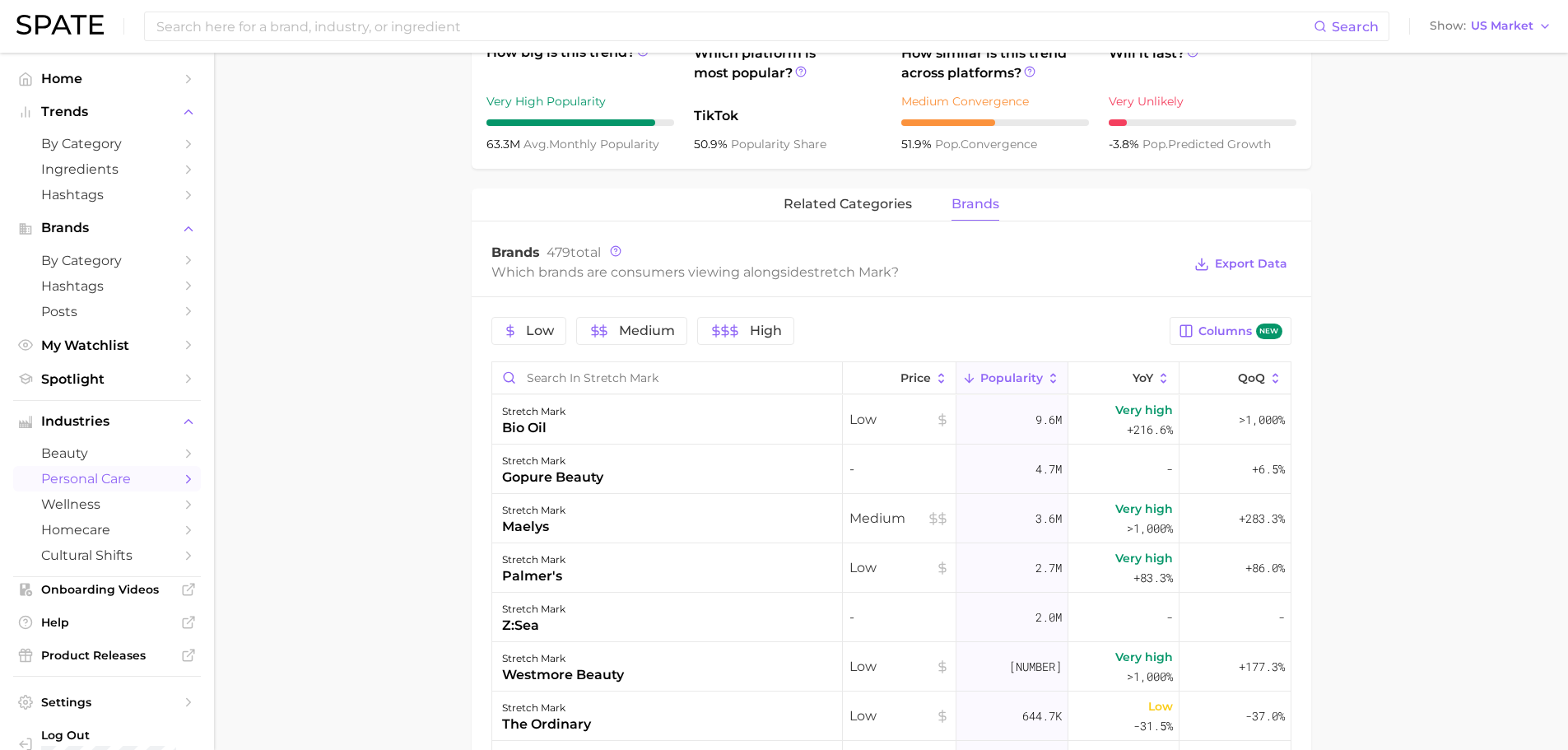 scroll, scrollTop: 659, scrollLeft: 0, axis: vertical 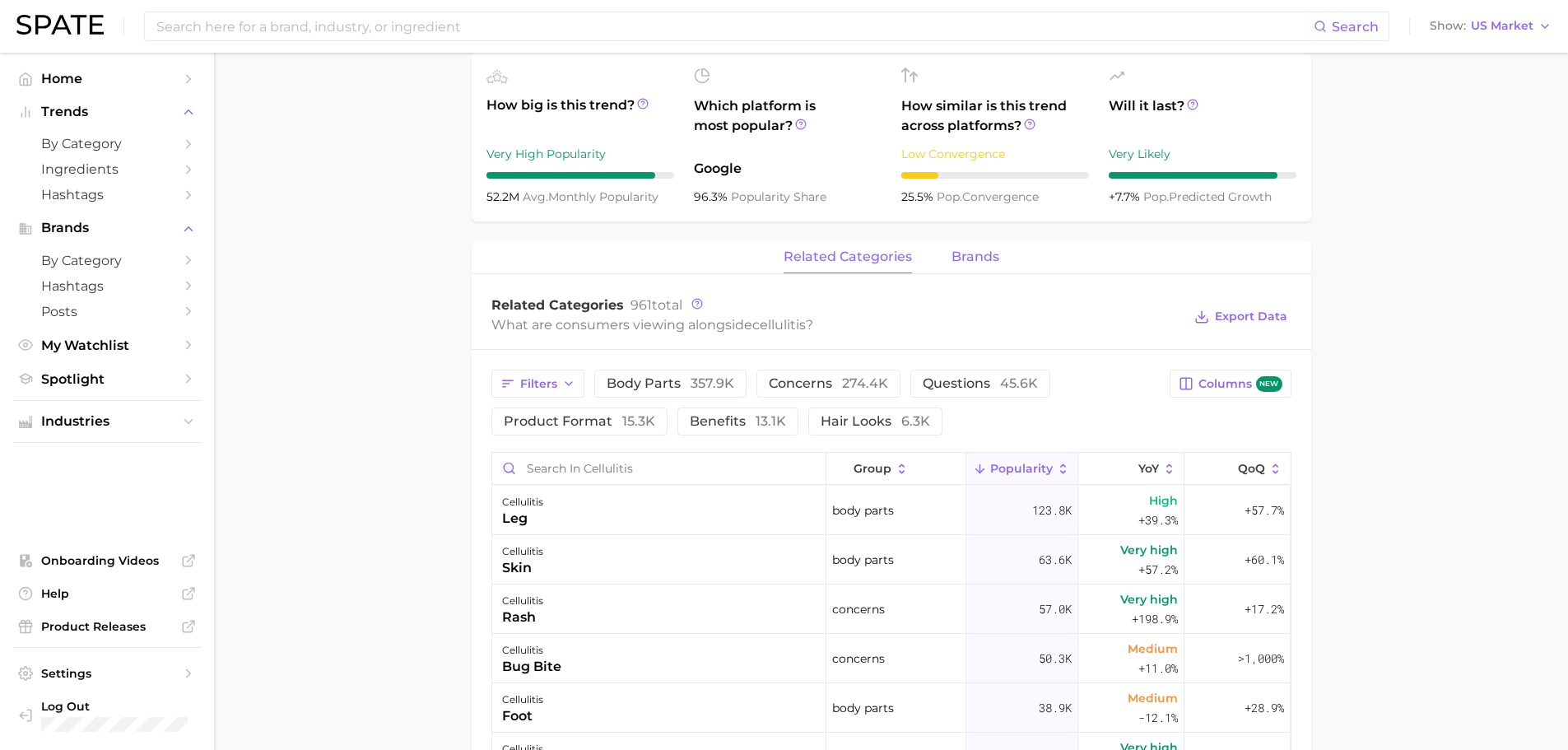 click on "brands" at bounding box center [975, 257] 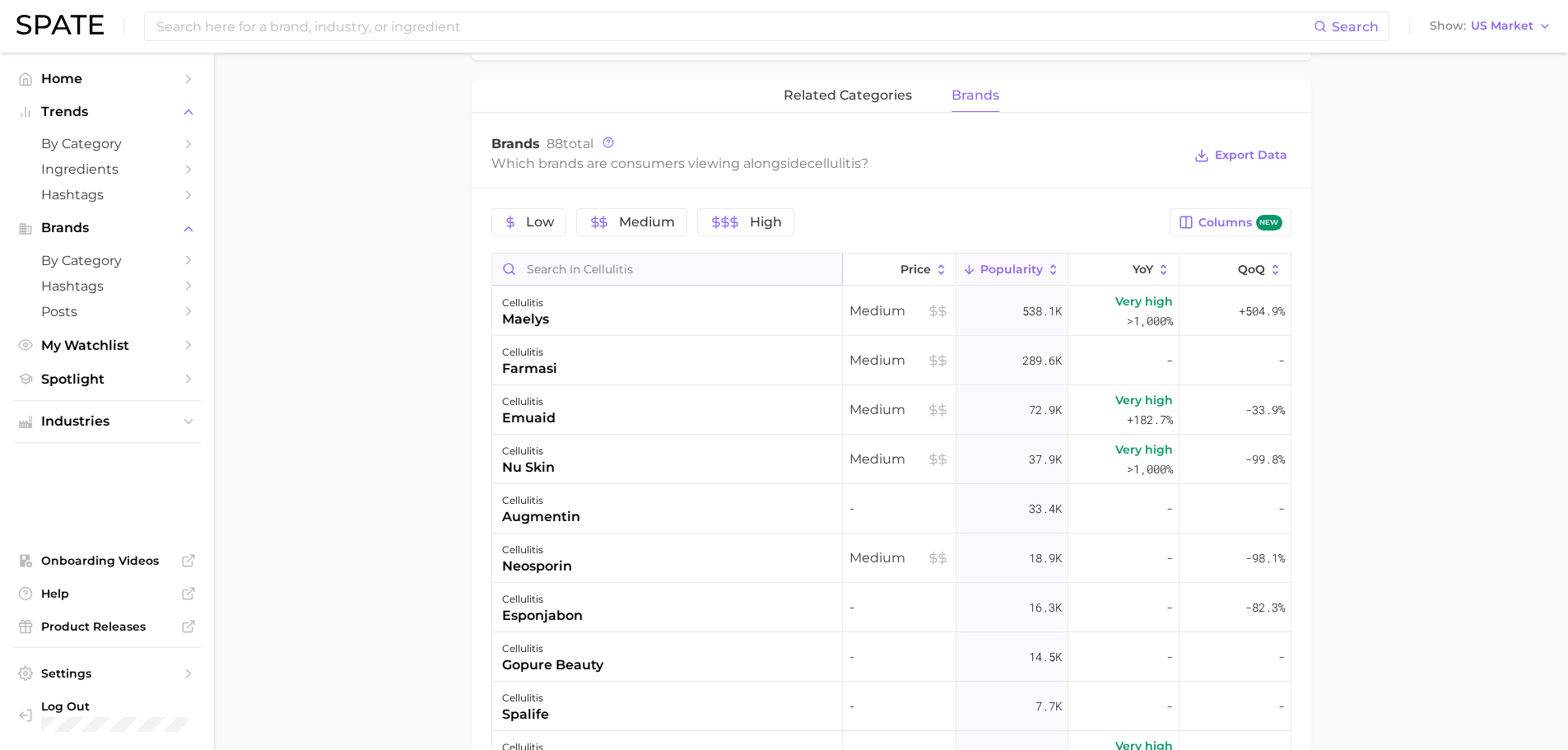 scroll, scrollTop: 741, scrollLeft: 0, axis: vertical 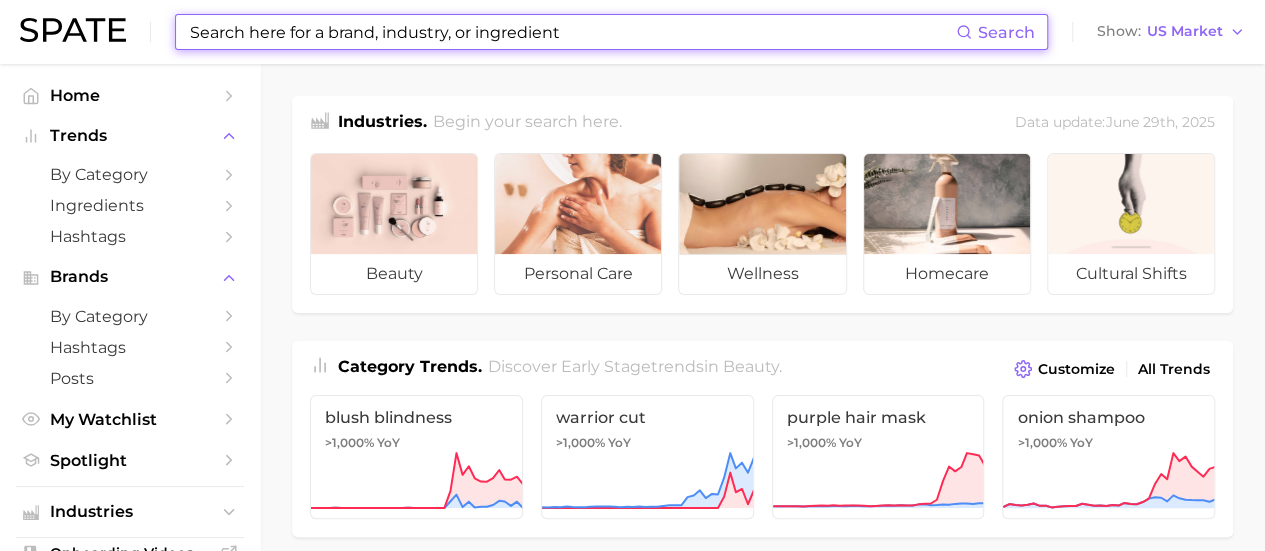 click at bounding box center (572, 32) 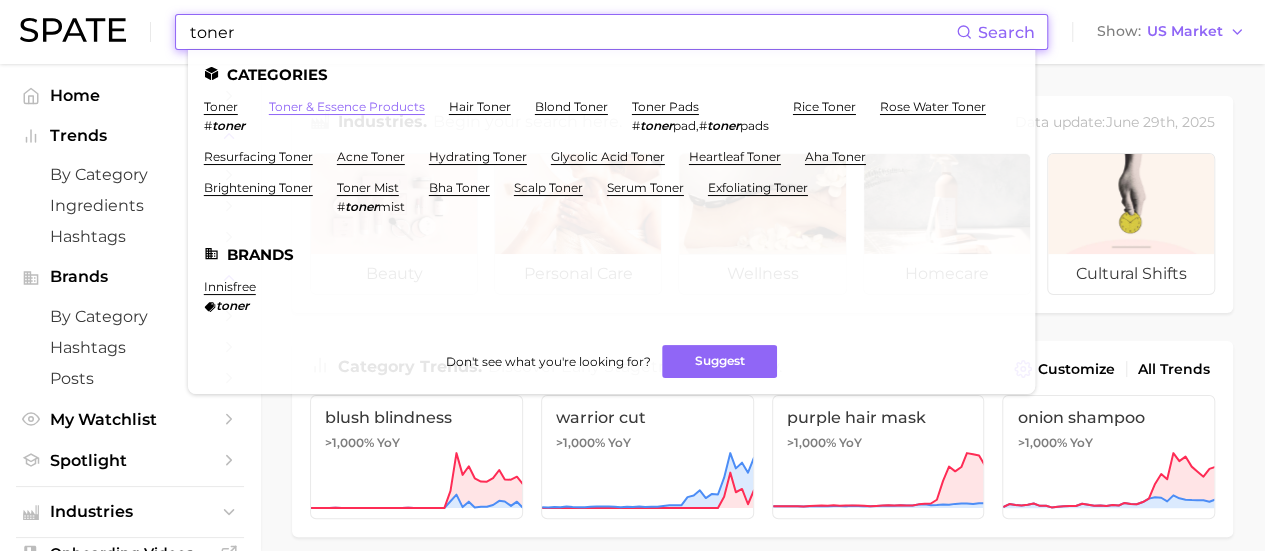 type on "toner" 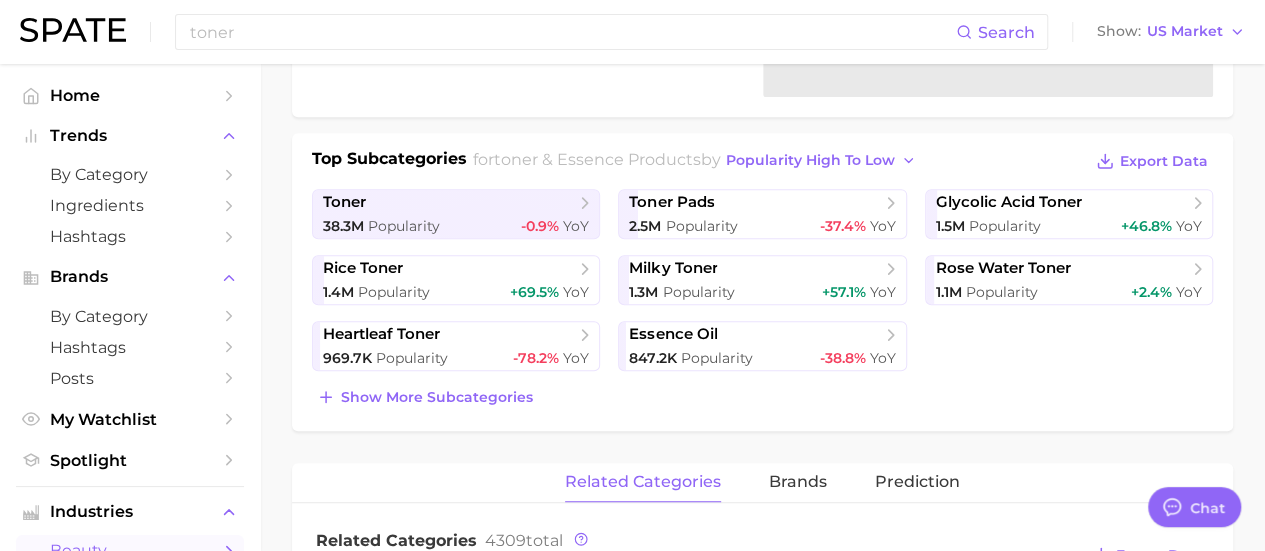 scroll, scrollTop: 600, scrollLeft: 0, axis: vertical 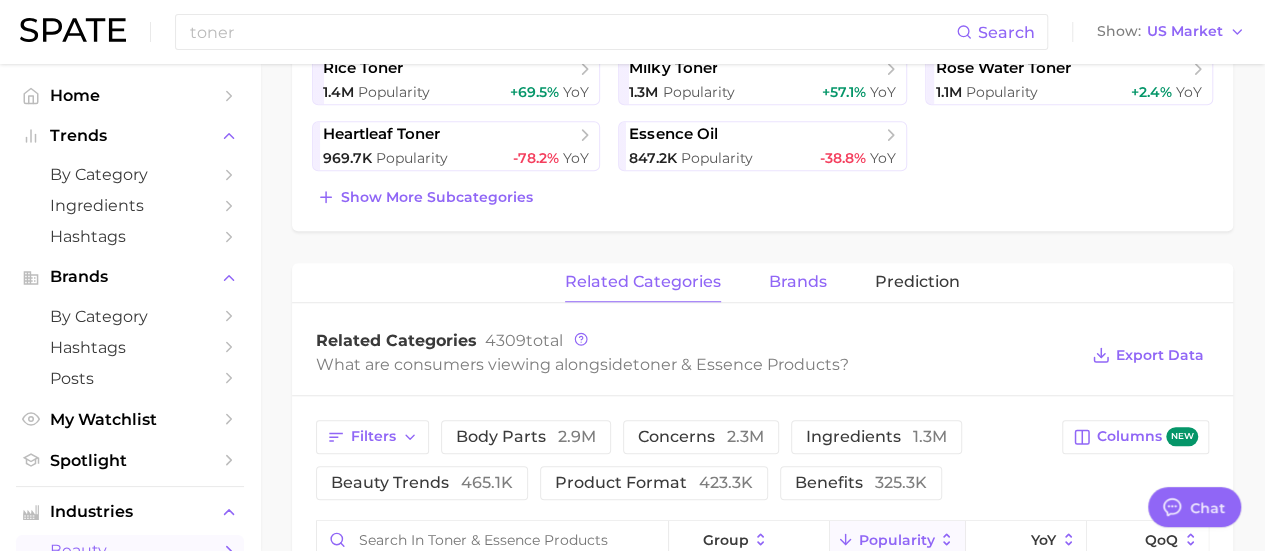 click on "brands" at bounding box center [798, 282] 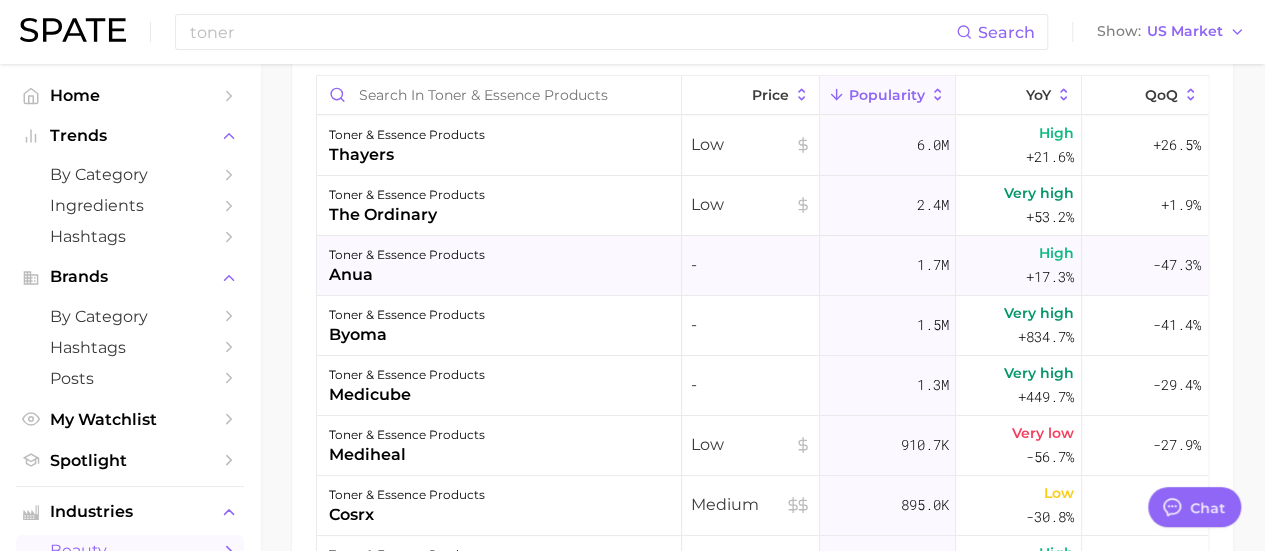 scroll, scrollTop: 1000, scrollLeft: 0, axis: vertical 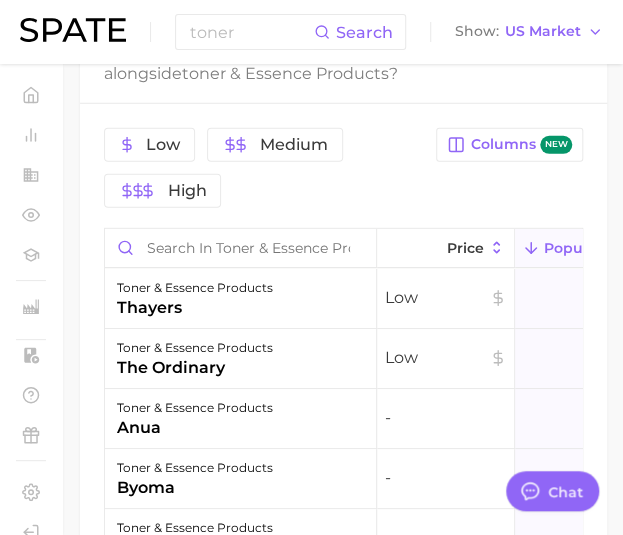 type on "x" 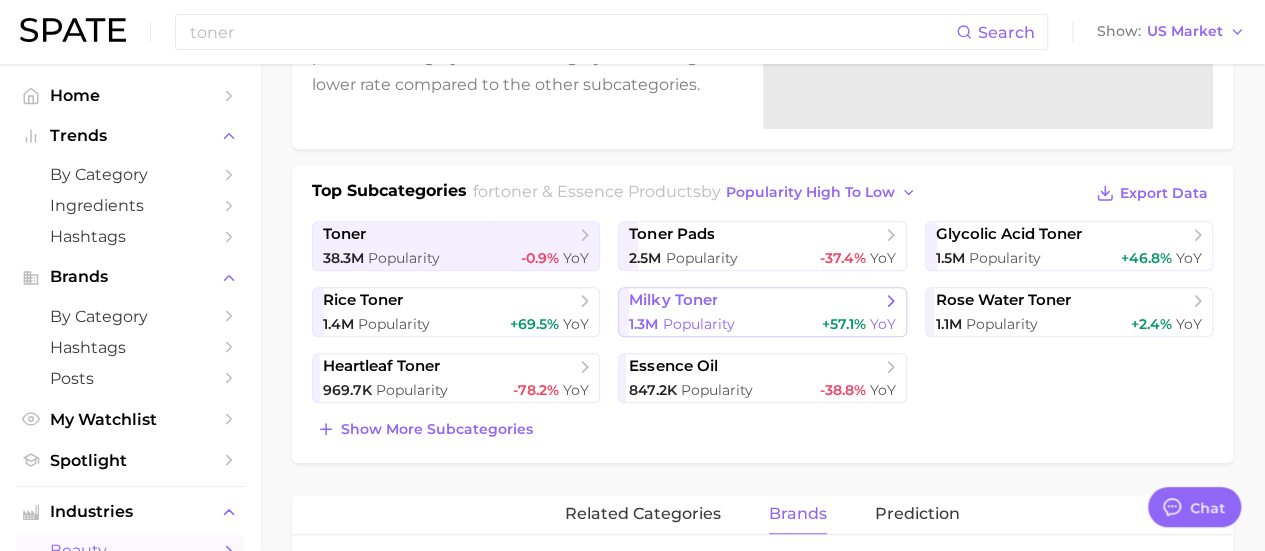 scroll, scrollTop: 400, scrollLeft: 0, axis: vertical 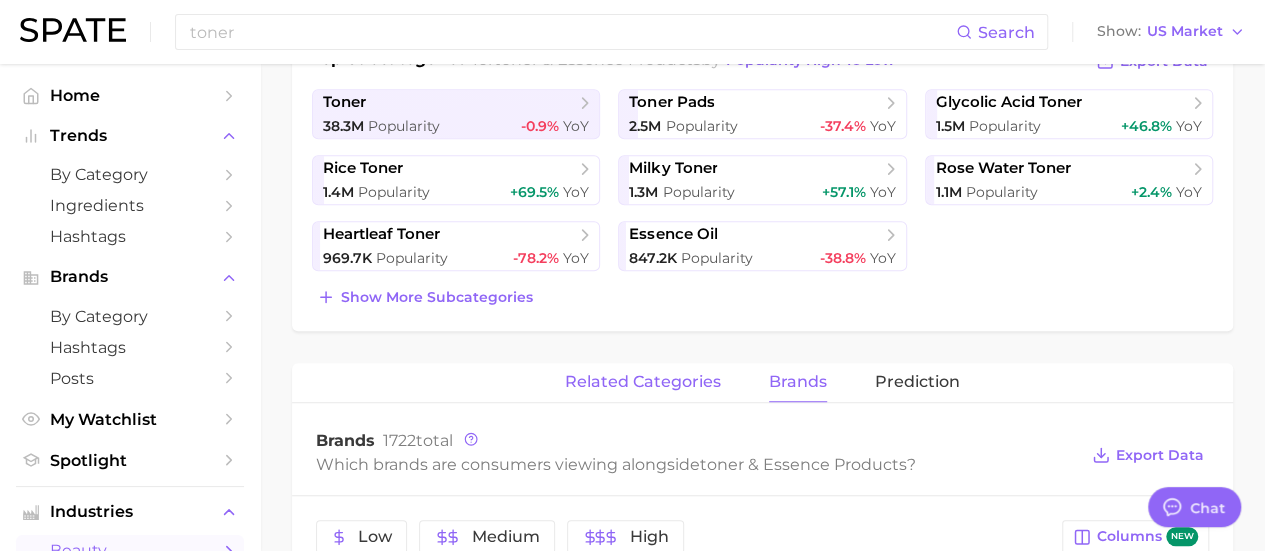 click on "related categories" at bounding box center (643, 382) 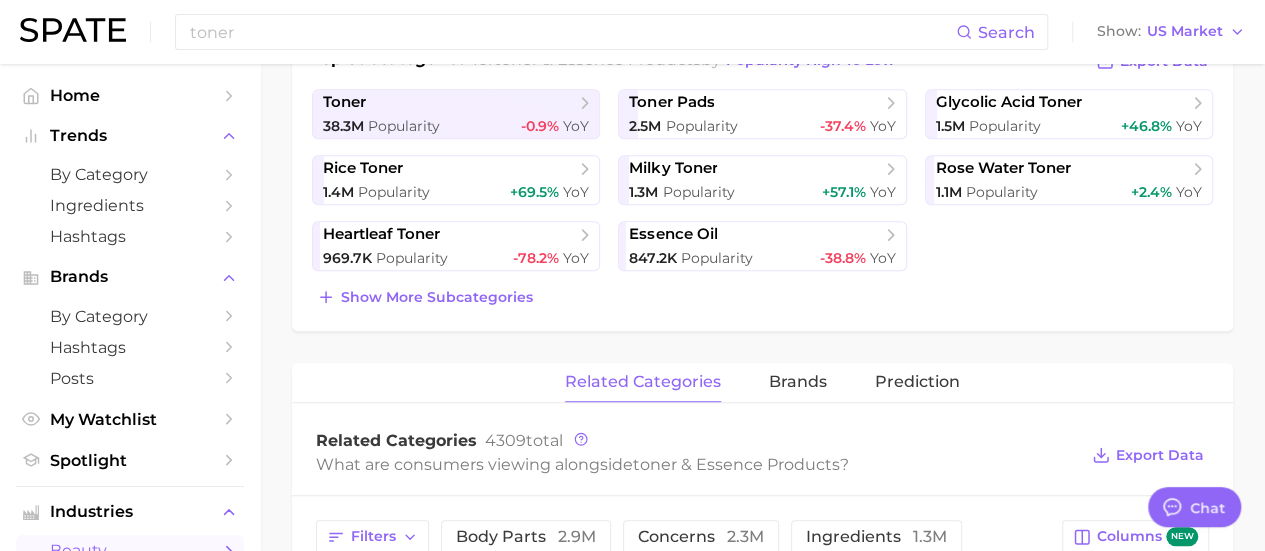 scroll, scrollTop: 900, scrollLeft: 0, axis: vertical 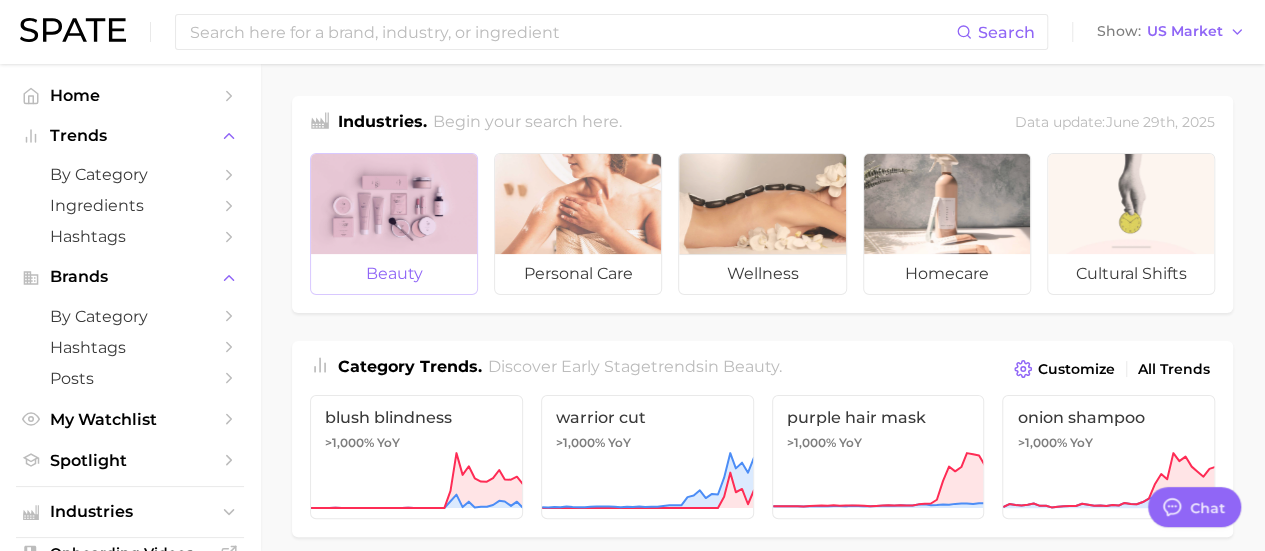 click at bounding box center (394, 204) 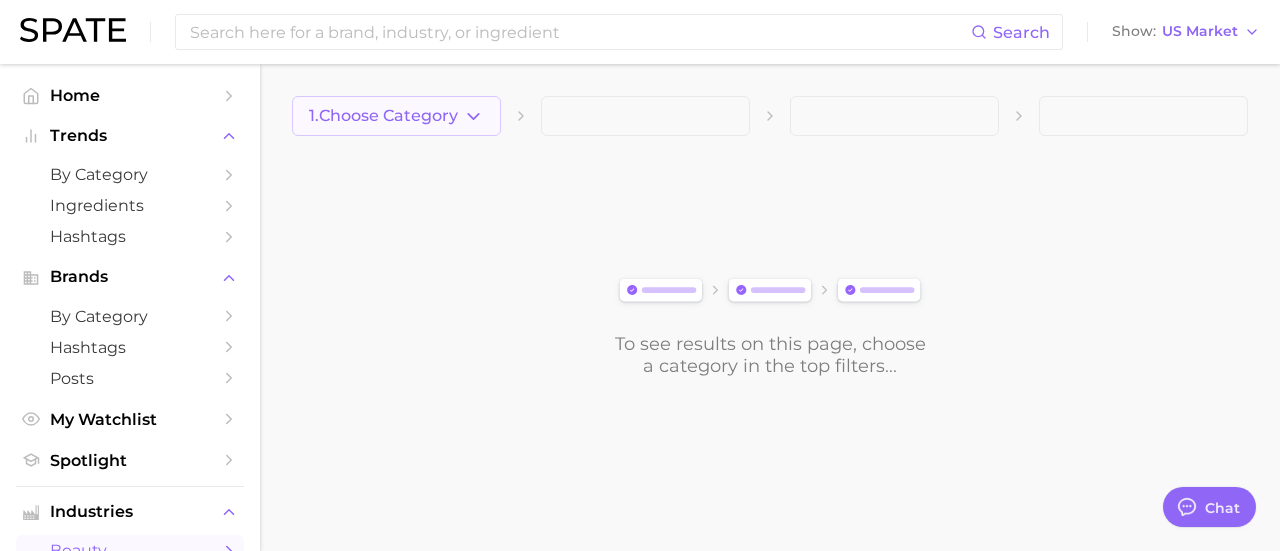 click on "1.  Choose Category" at bounding box center (383, 116) 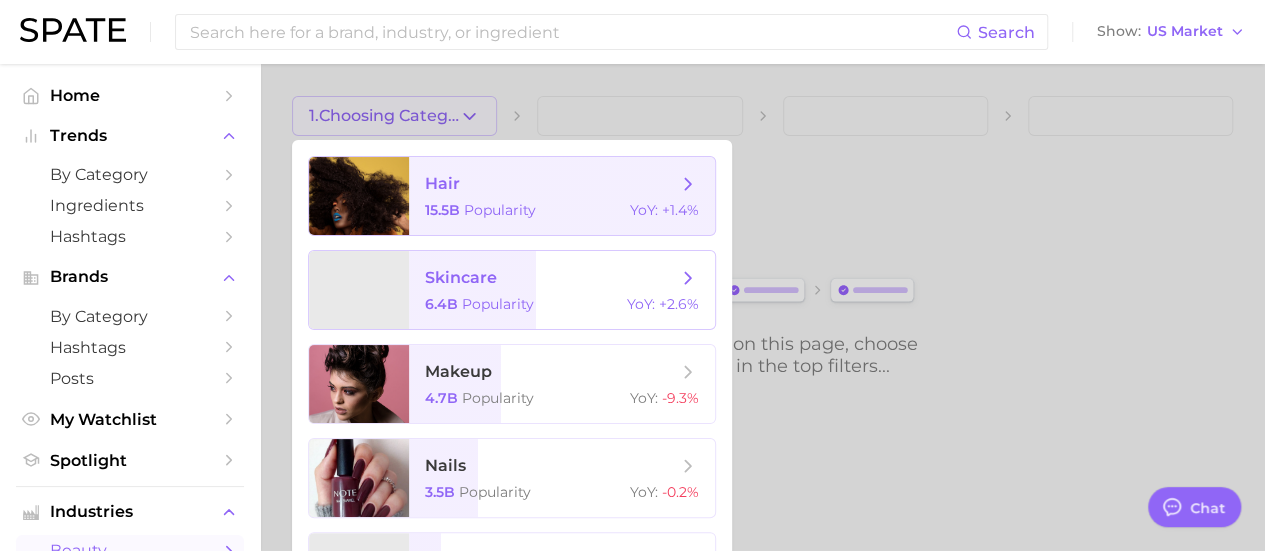 click on "skincare 6.4b   Popularity YoY :   +2.6%" at bounding box center (562, 290) 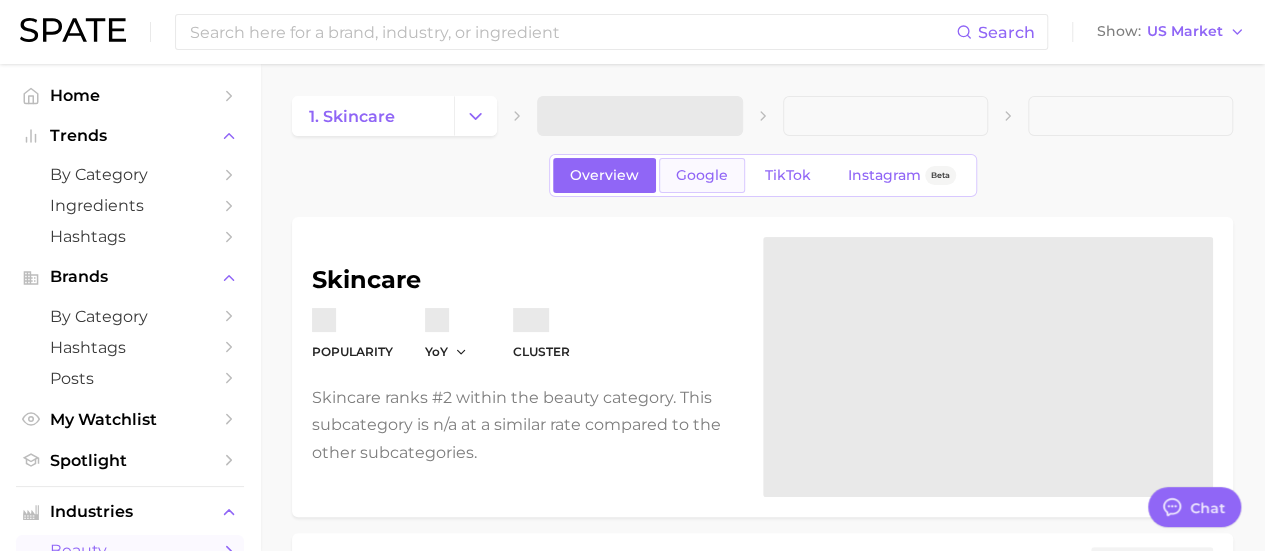 type on "x" 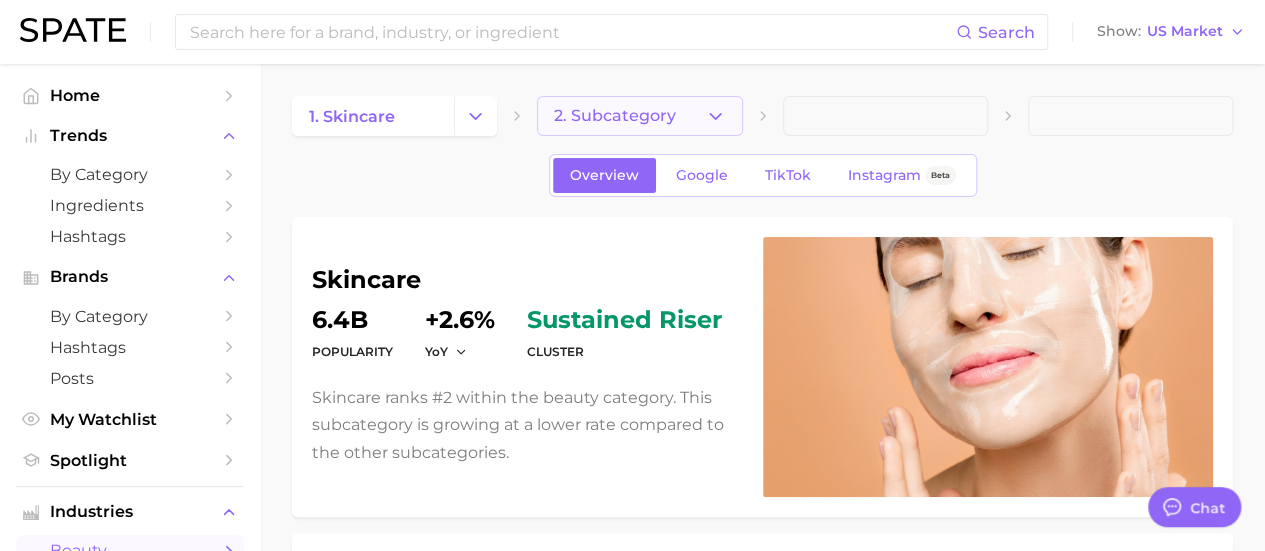 click on "2. Subcategory" at bounding box center [615, 116] 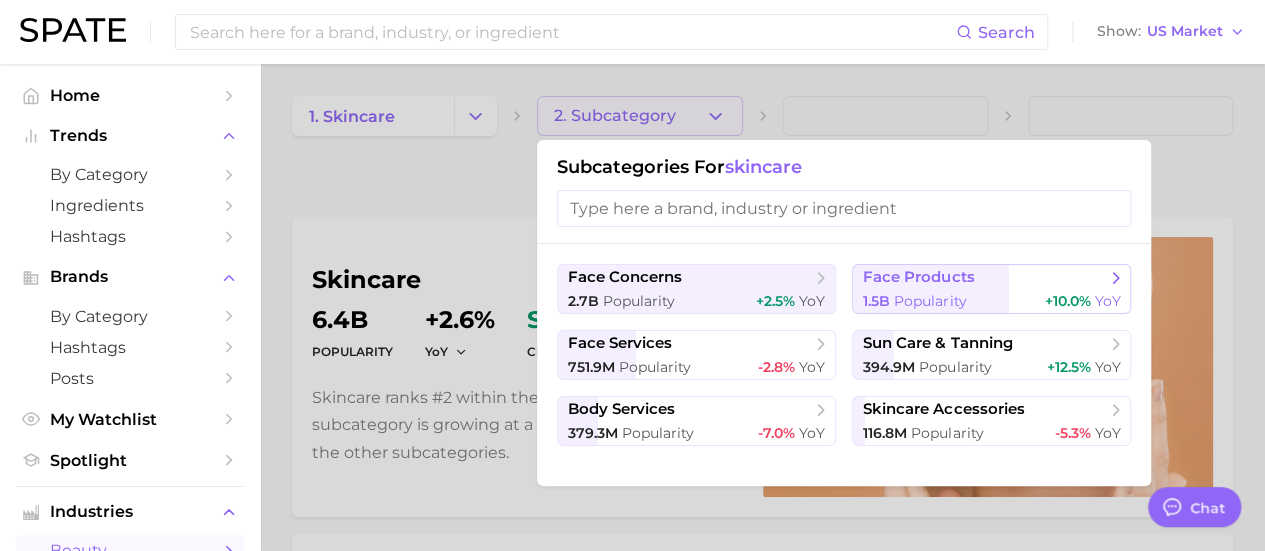 click on "face products" at bounding box center (918, 277) 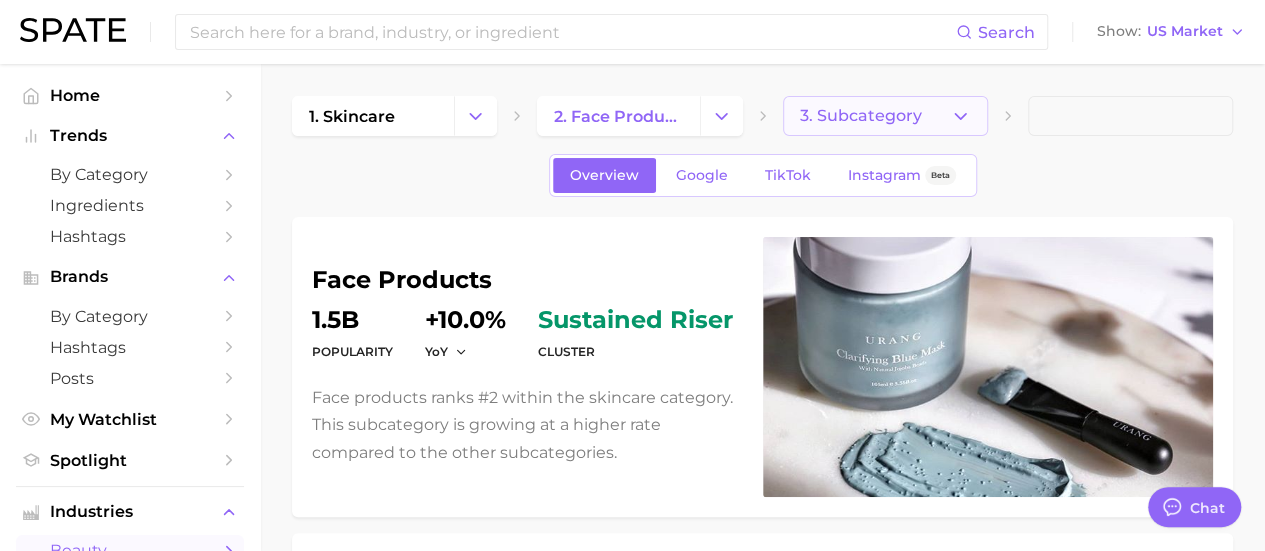 click on "3. Subcategory" at bounding box center [861, 116] 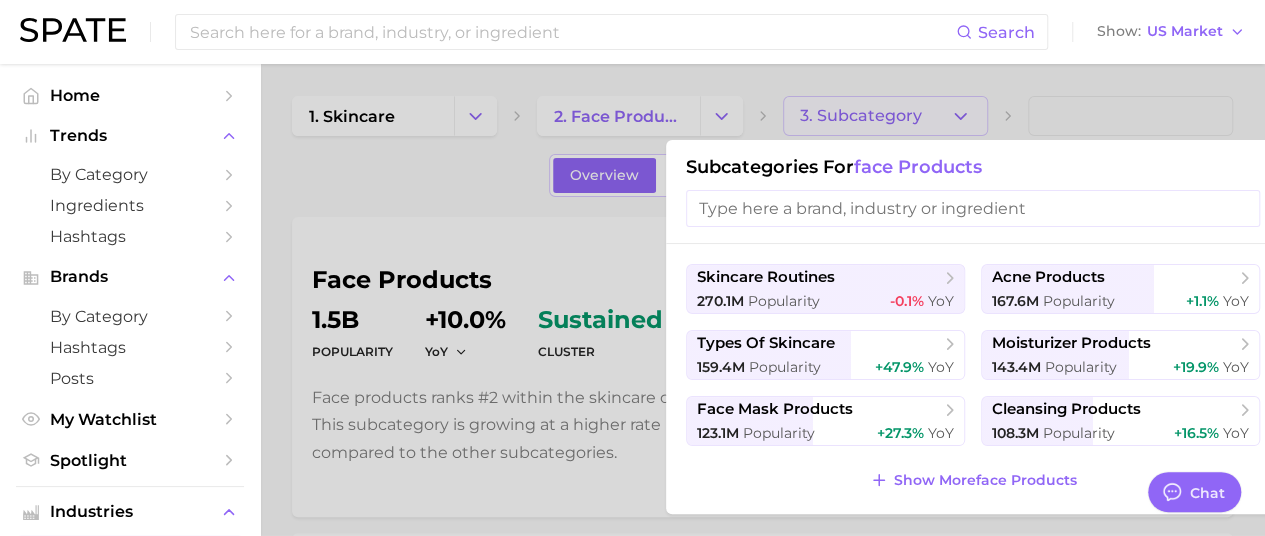 drag, startPoint x: 918, startPoint y: 80, endPoint x: 894, endPoint y: 81, distance: 24.020824 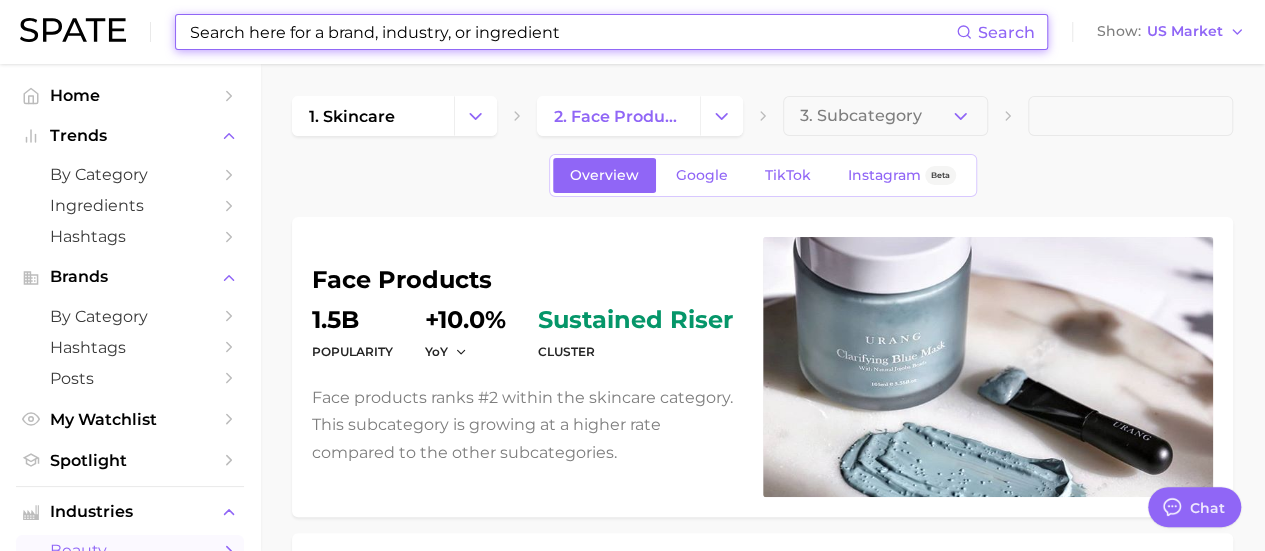 drag, startPoint x: 437, startPoint y: 42, endPoint x: 429, endPoint y: 32, distance: 12.806249 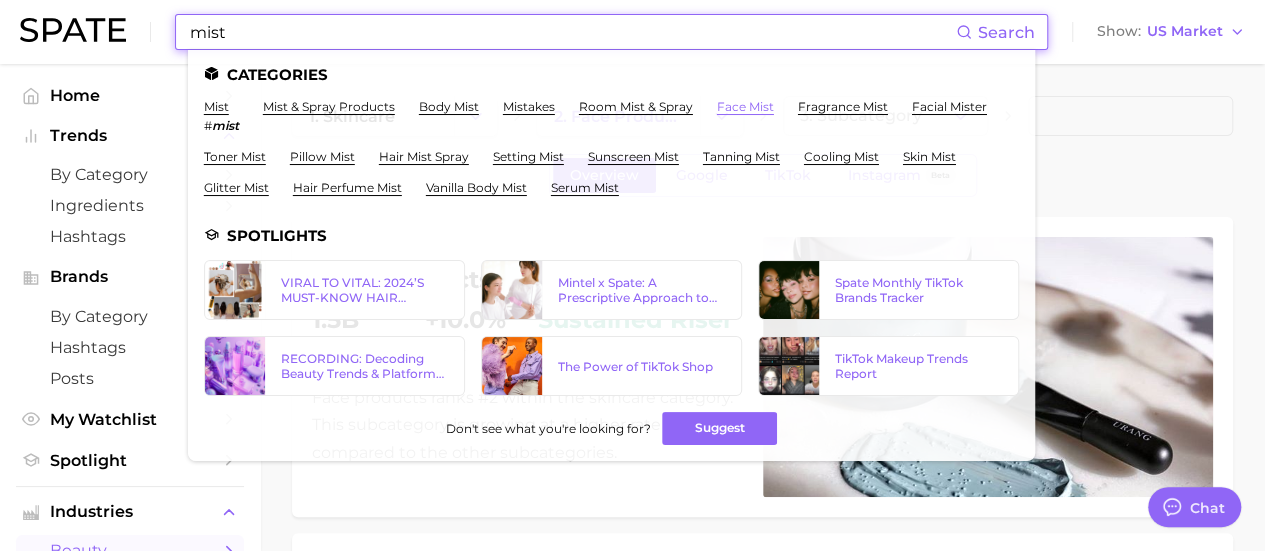 type on "mist" 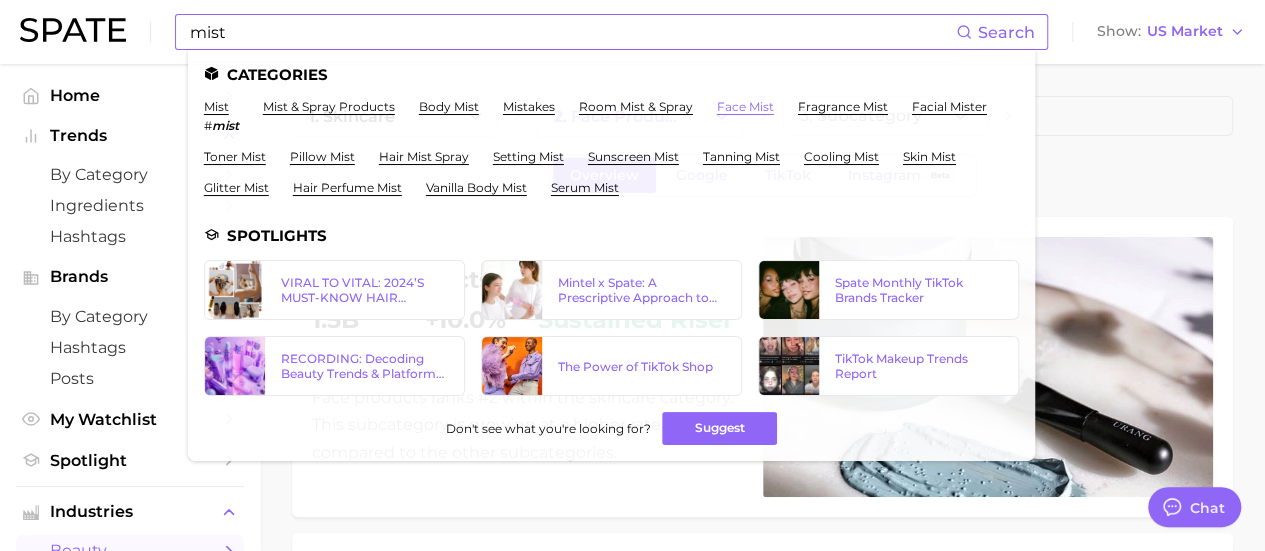 click on "face mist" at bounding box center (745, 106) 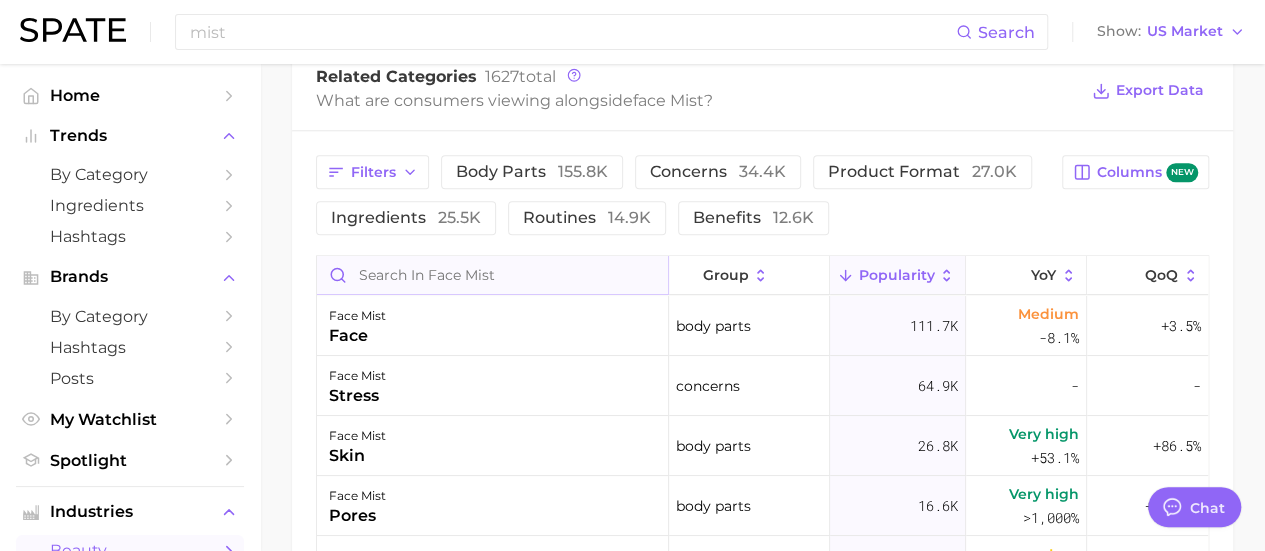 scroll, scrollTop: 1000, scrollLeft: 0, axis: vertical 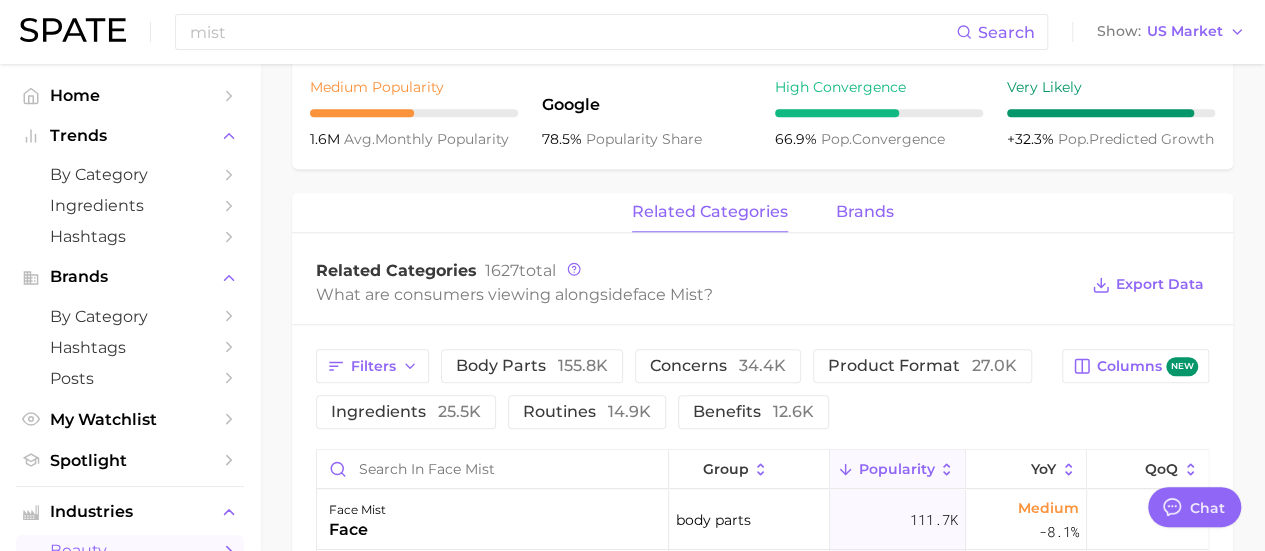 click on "brands" at bounding box center (865, 212) 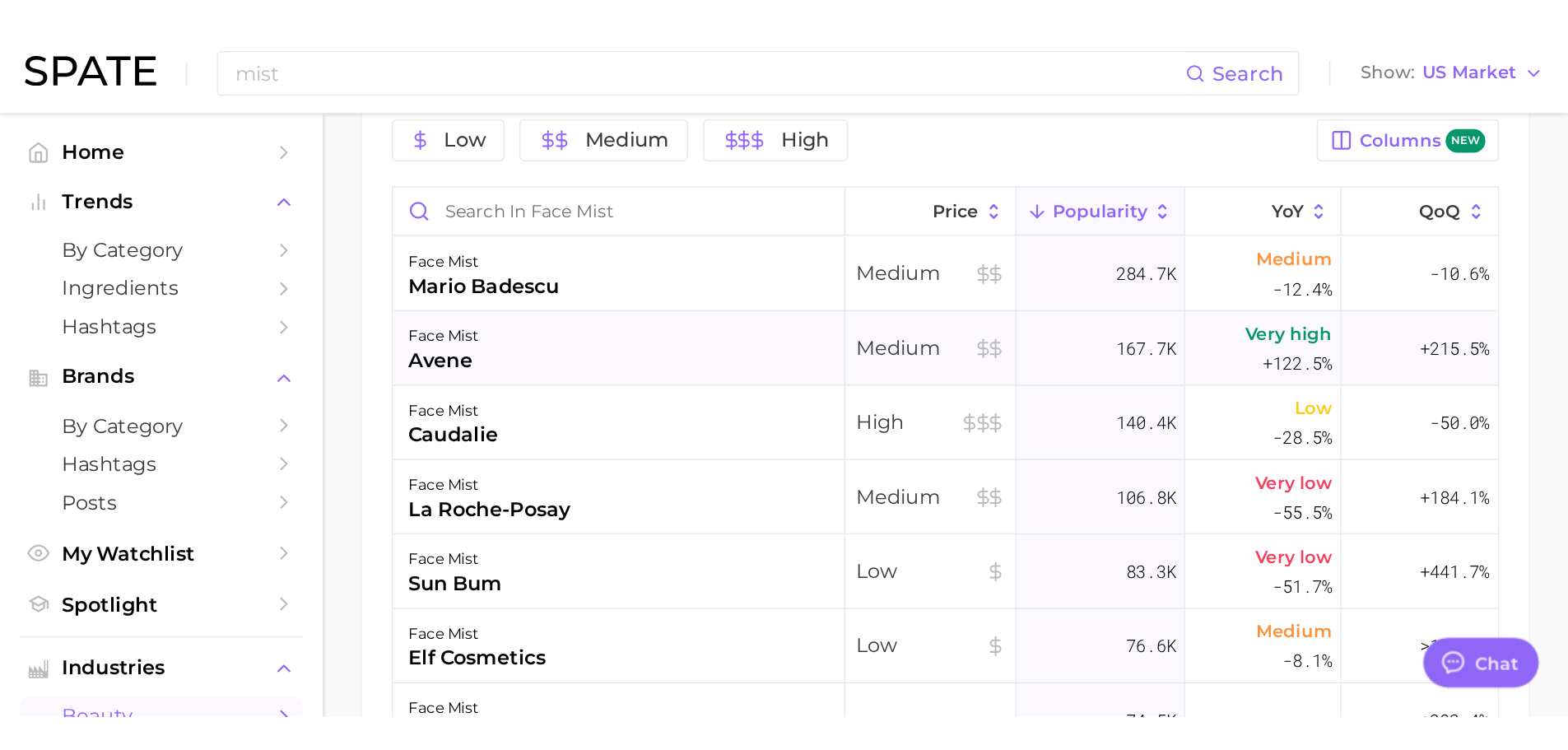 scroll, scrollTop: 906, scrollLeft: 0, axis: vertical 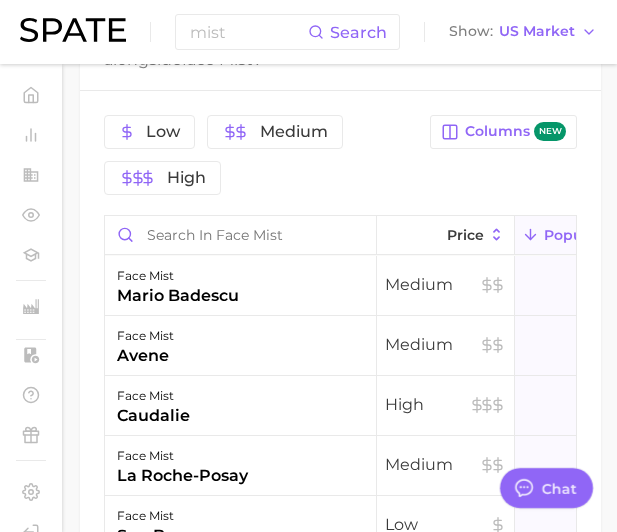 type on "x" 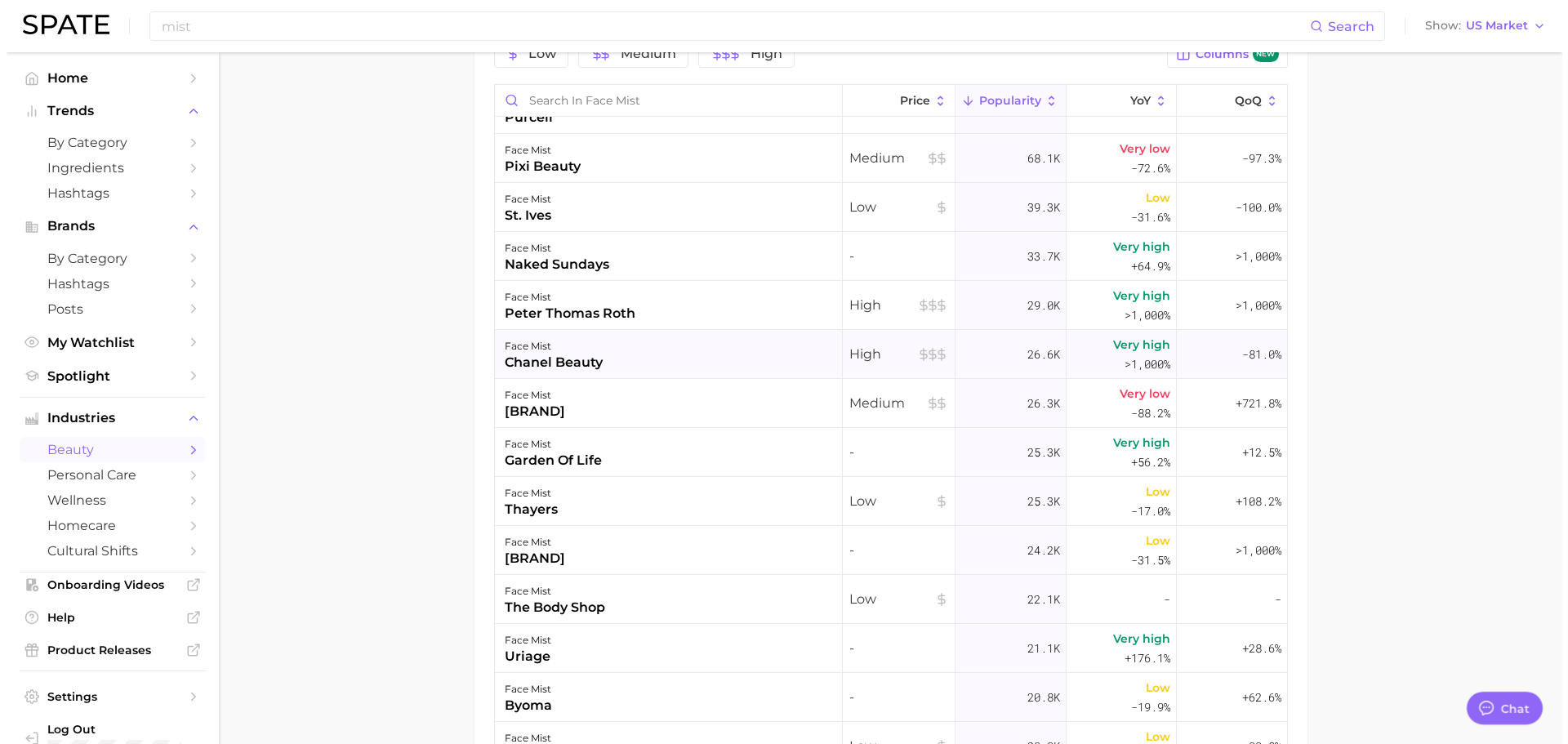scroll, scrollTop: 408, scrollLeft: 0, axis: vertical 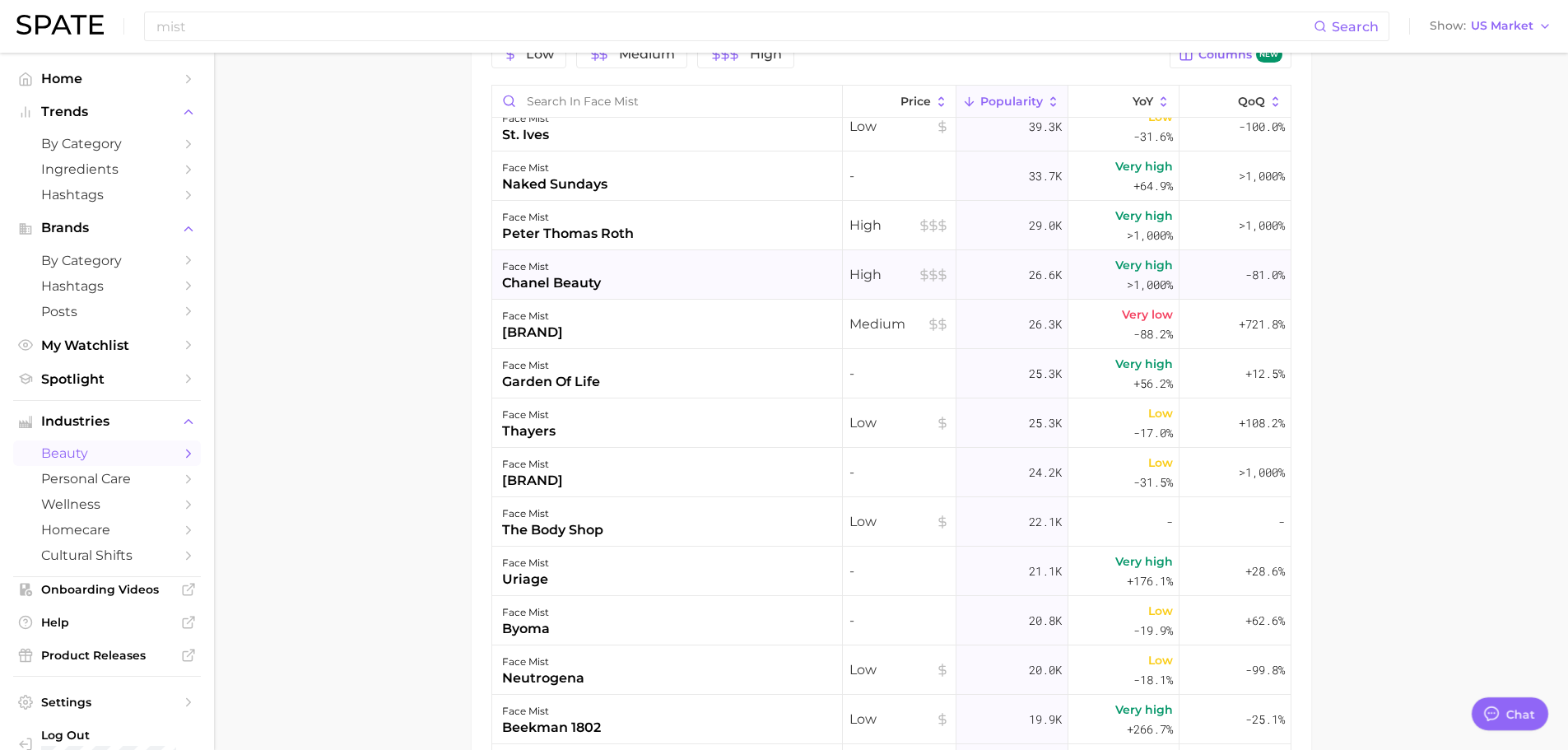 click on "face mist chanel beauty" at bounding box center [668, 275] 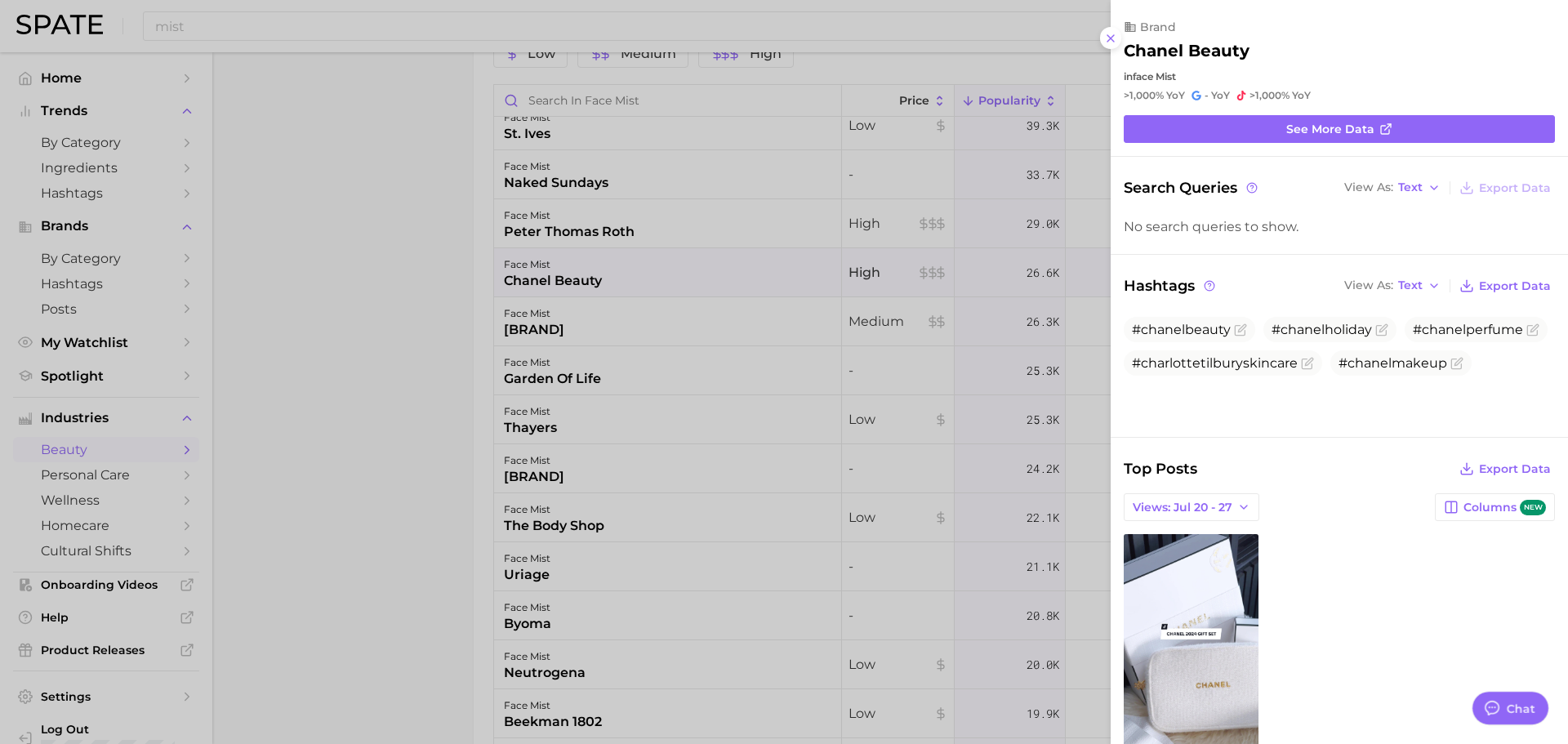 scroll, scrollTop: 0, scrollLeft: 0, axis: both 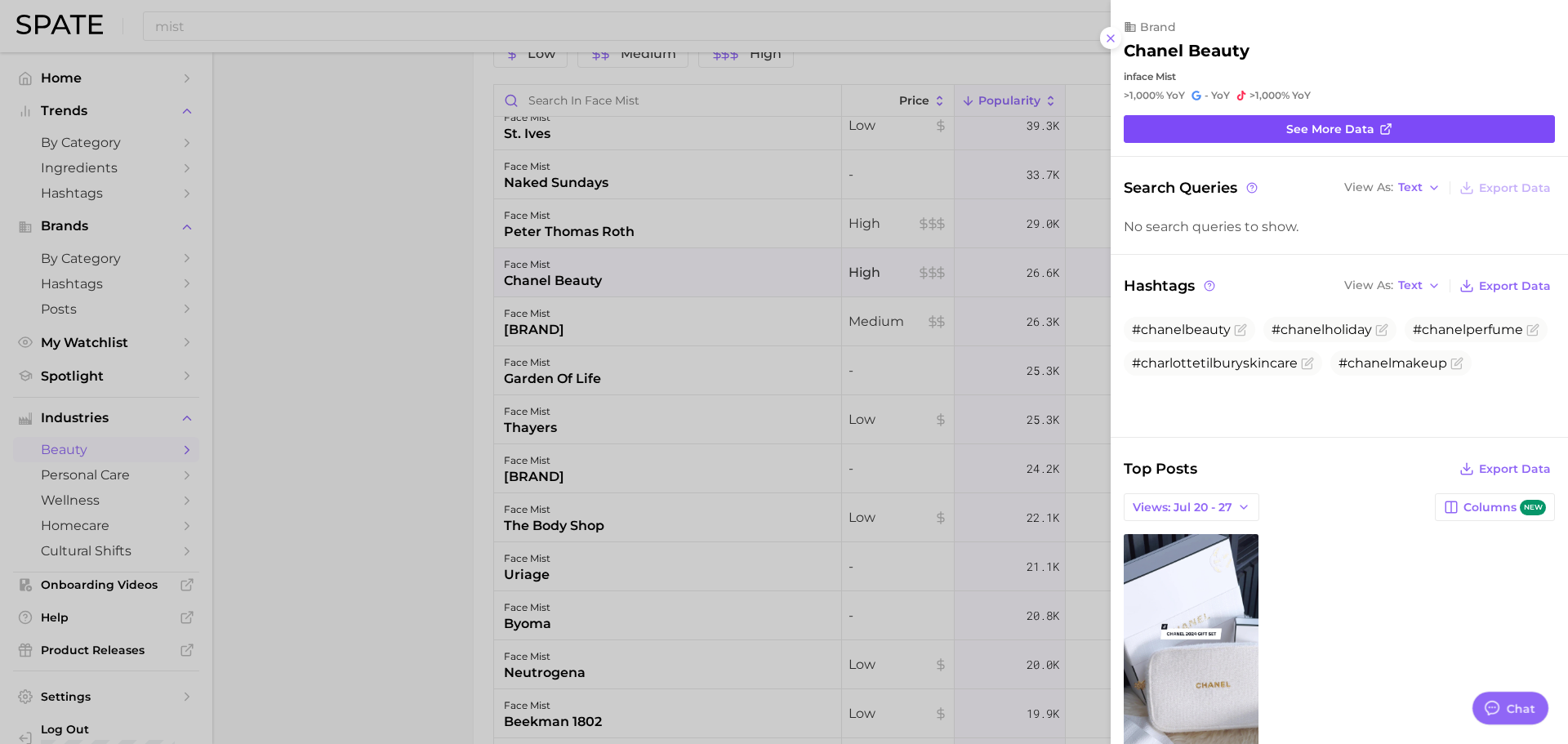 click on "See more data" at bounding box center (1330, 129) 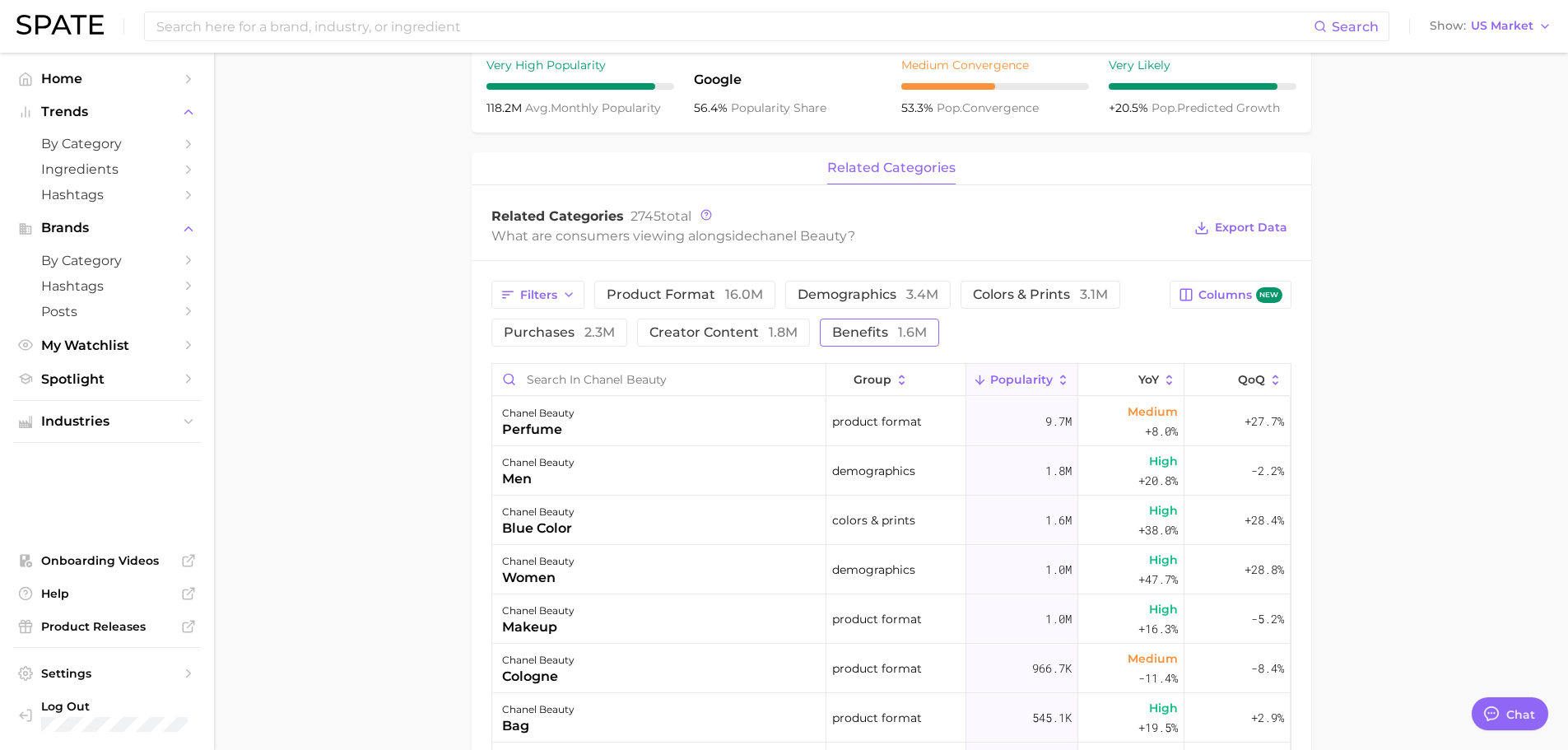 scroll, scrollTop: 659, scrollLeft: 0, axis: vertical 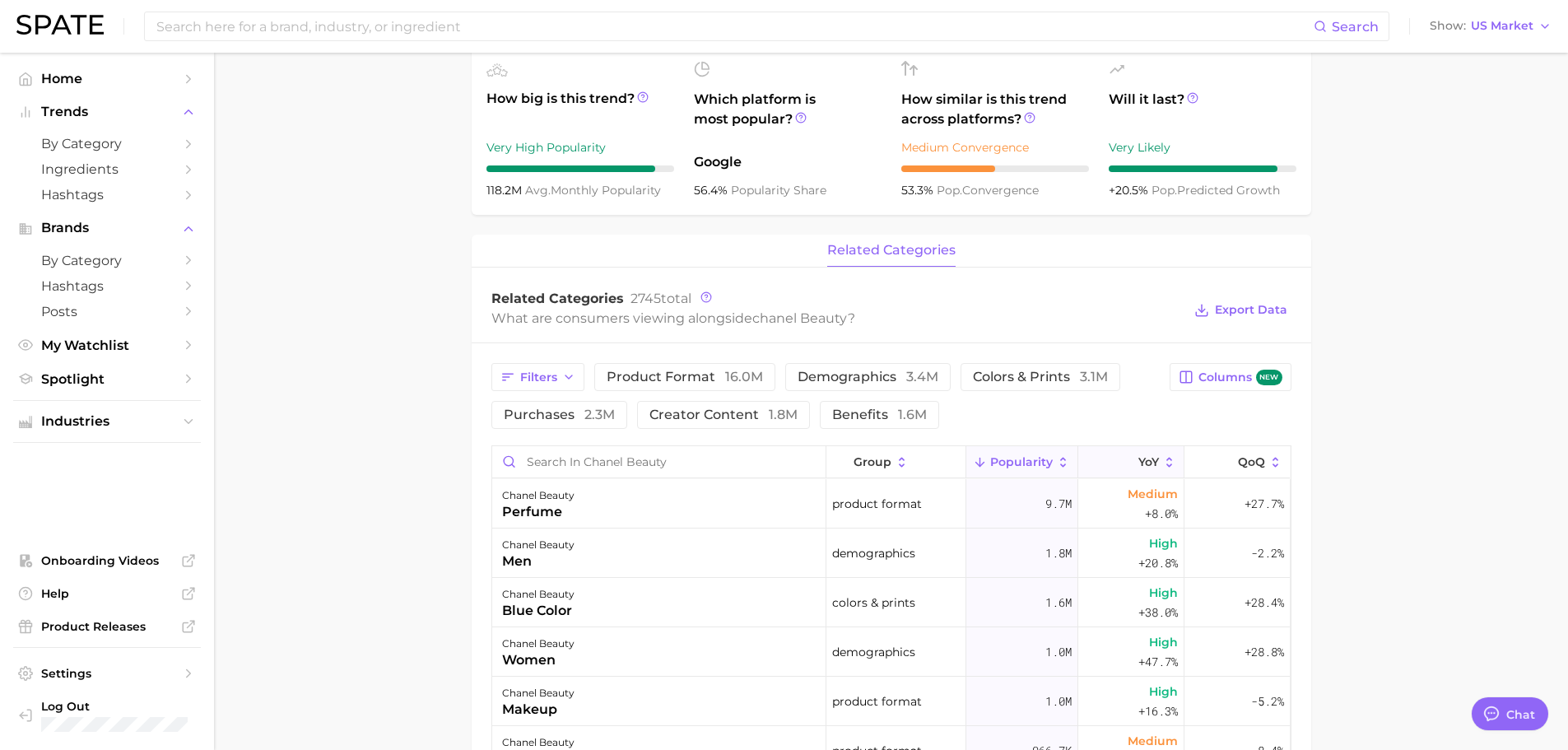 click 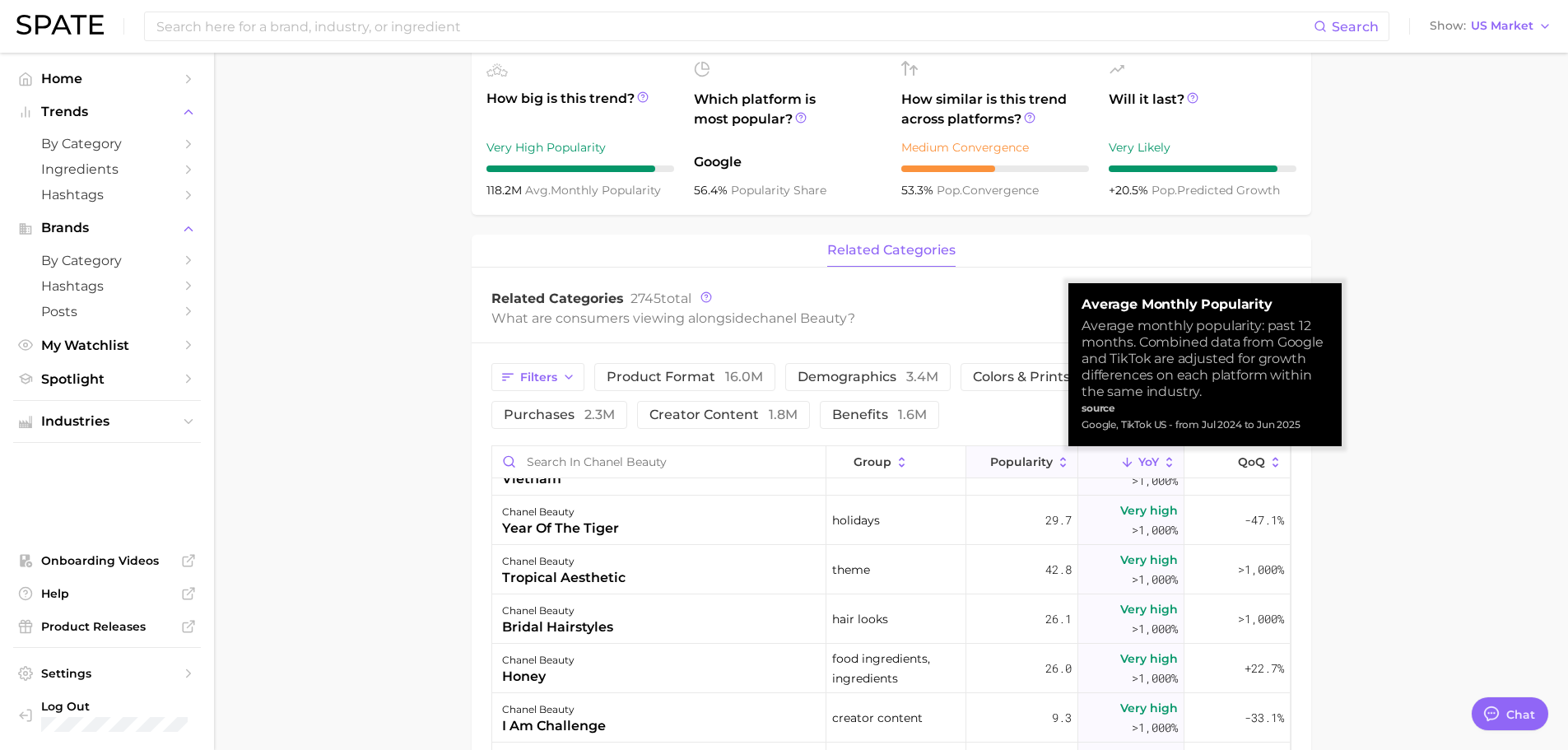 scroll, scrollTop: 0, scrollLeft: 0, axis: both 